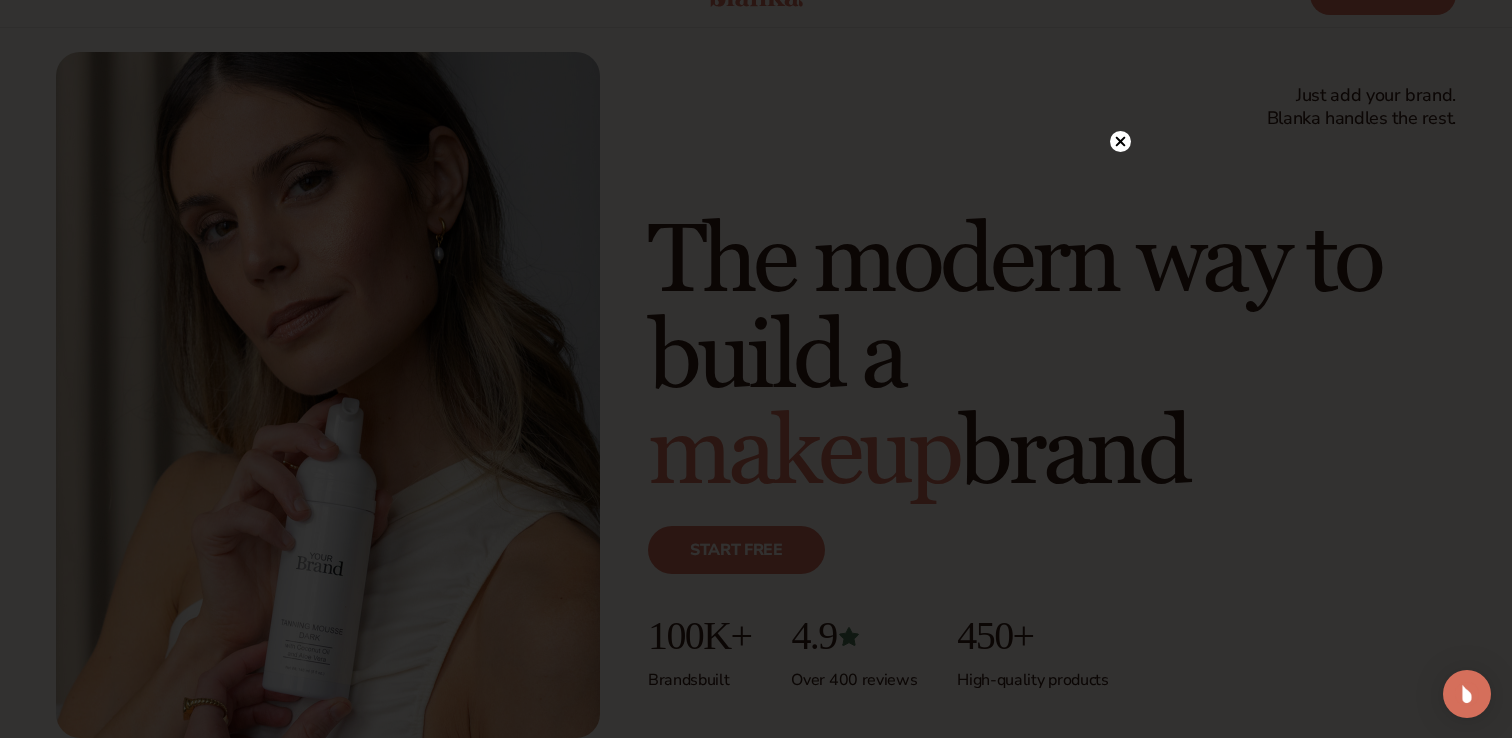 scroll, scrollTop: 71, scrollLeft: 0, axis: vertical 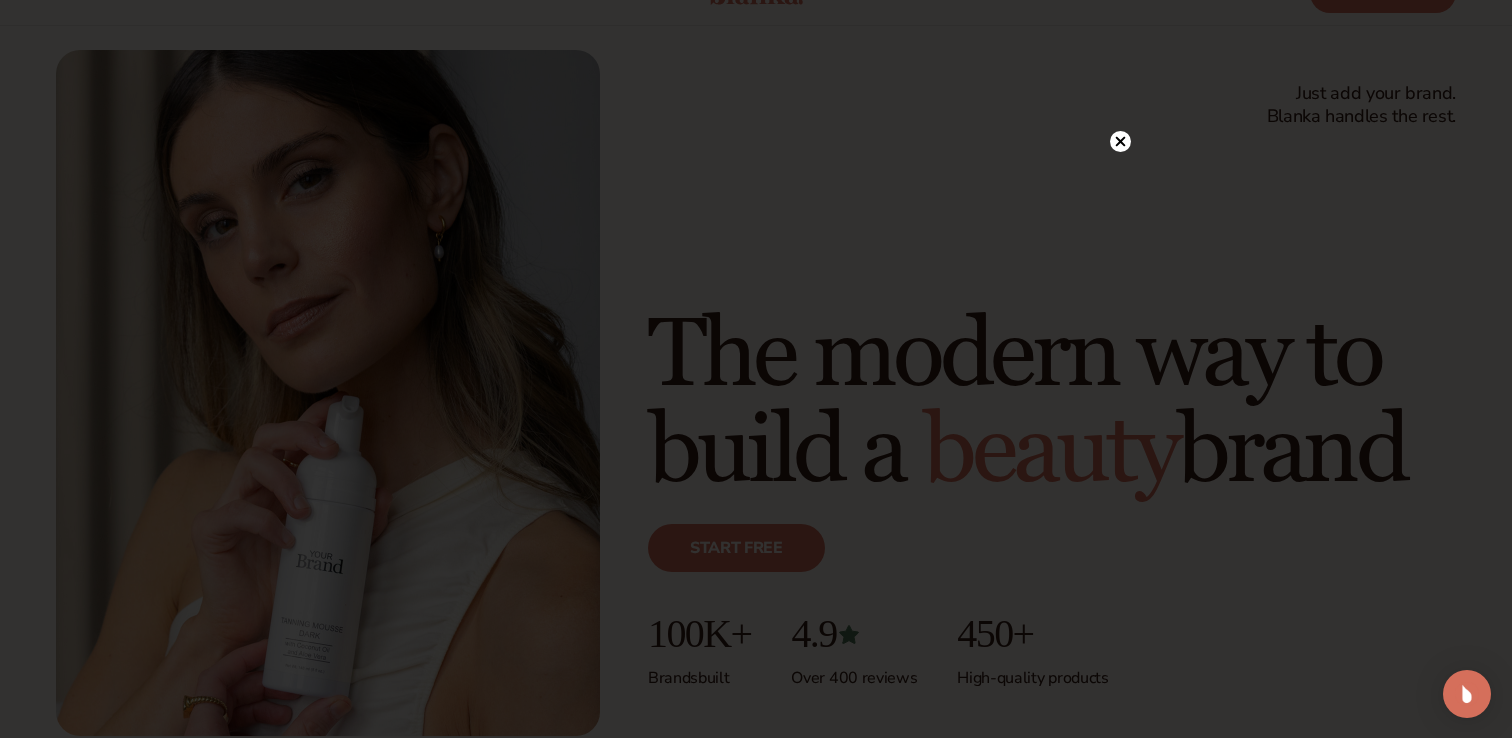 click 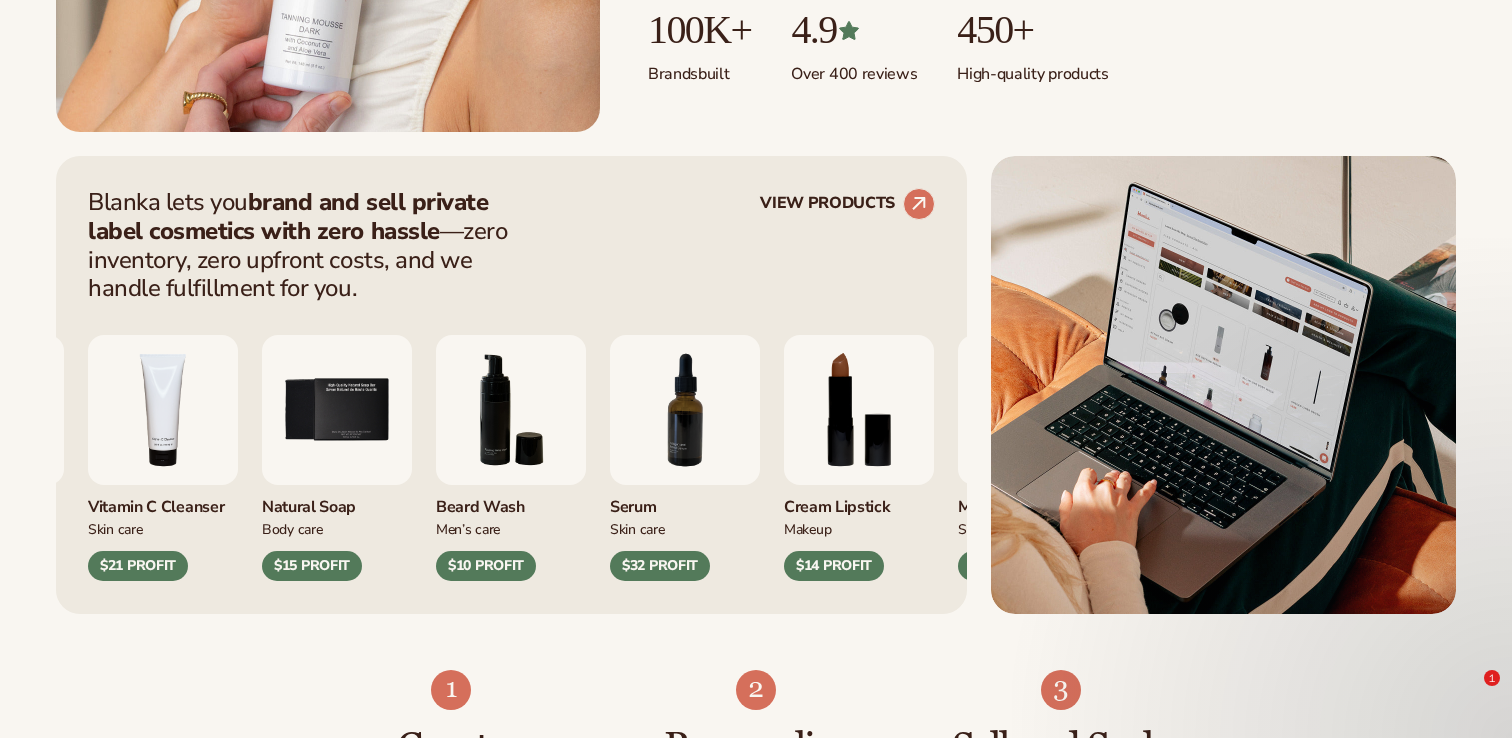 scroll, scrollTop: 677, scrollLeft: 0, axis: vertical 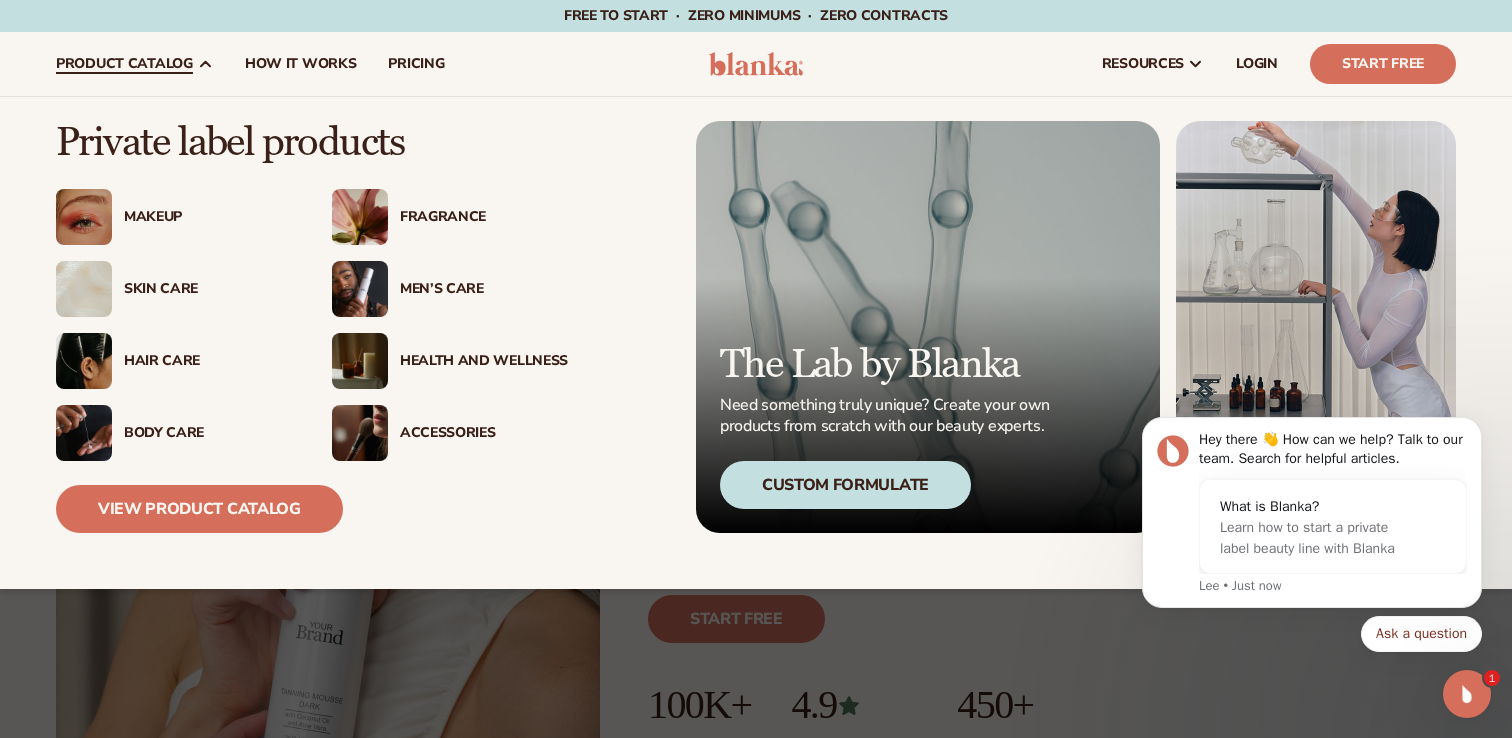 click on "Fragrance" at bounding box center [484, 217] 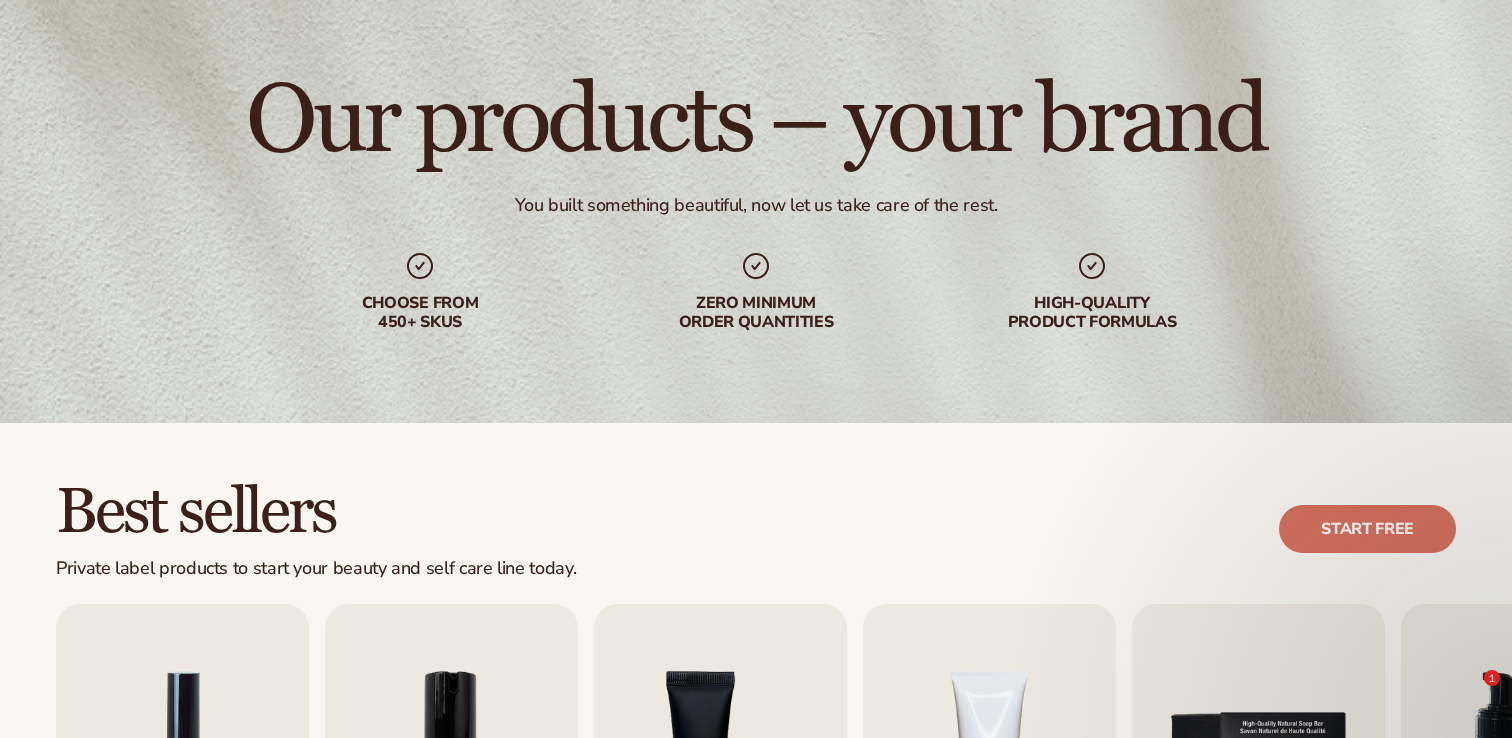 scroll, scrollTop: 154, scrollLeft: 0, axis: vertical 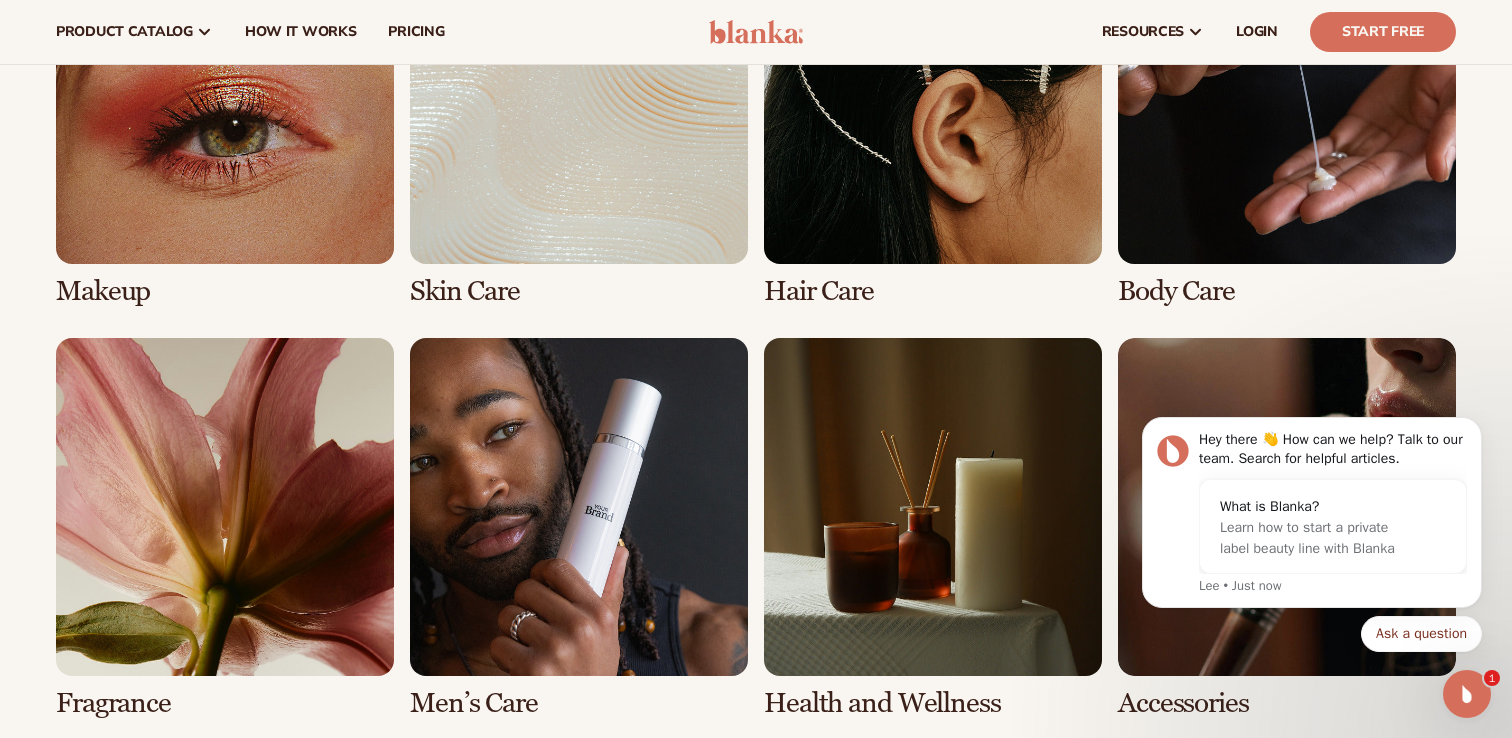 click at bounding box center [1287, 116] 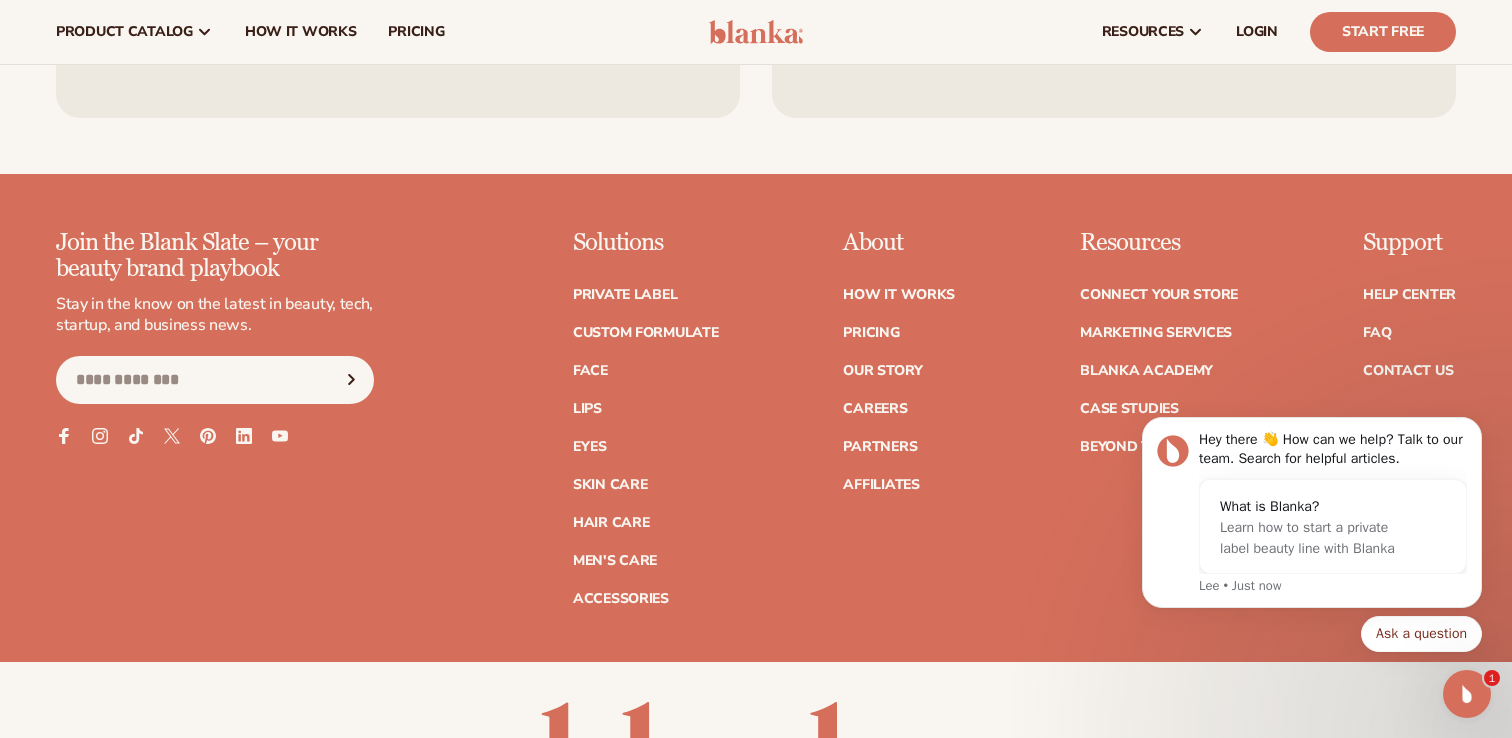 scroll, scrollTop: 4087, scrollLeft: 0, axis: vertical 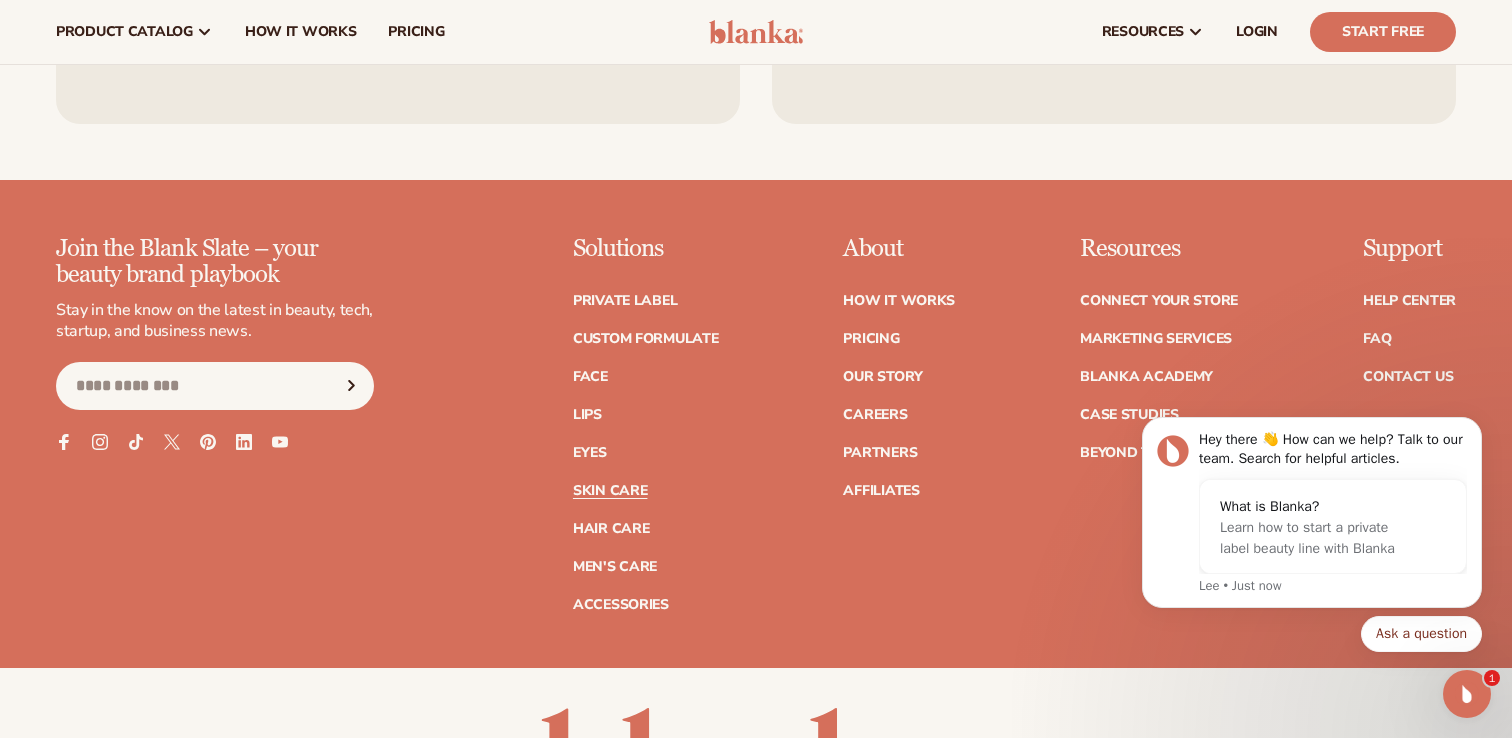 click on "Skin Care" at bounding box center (610, 491) 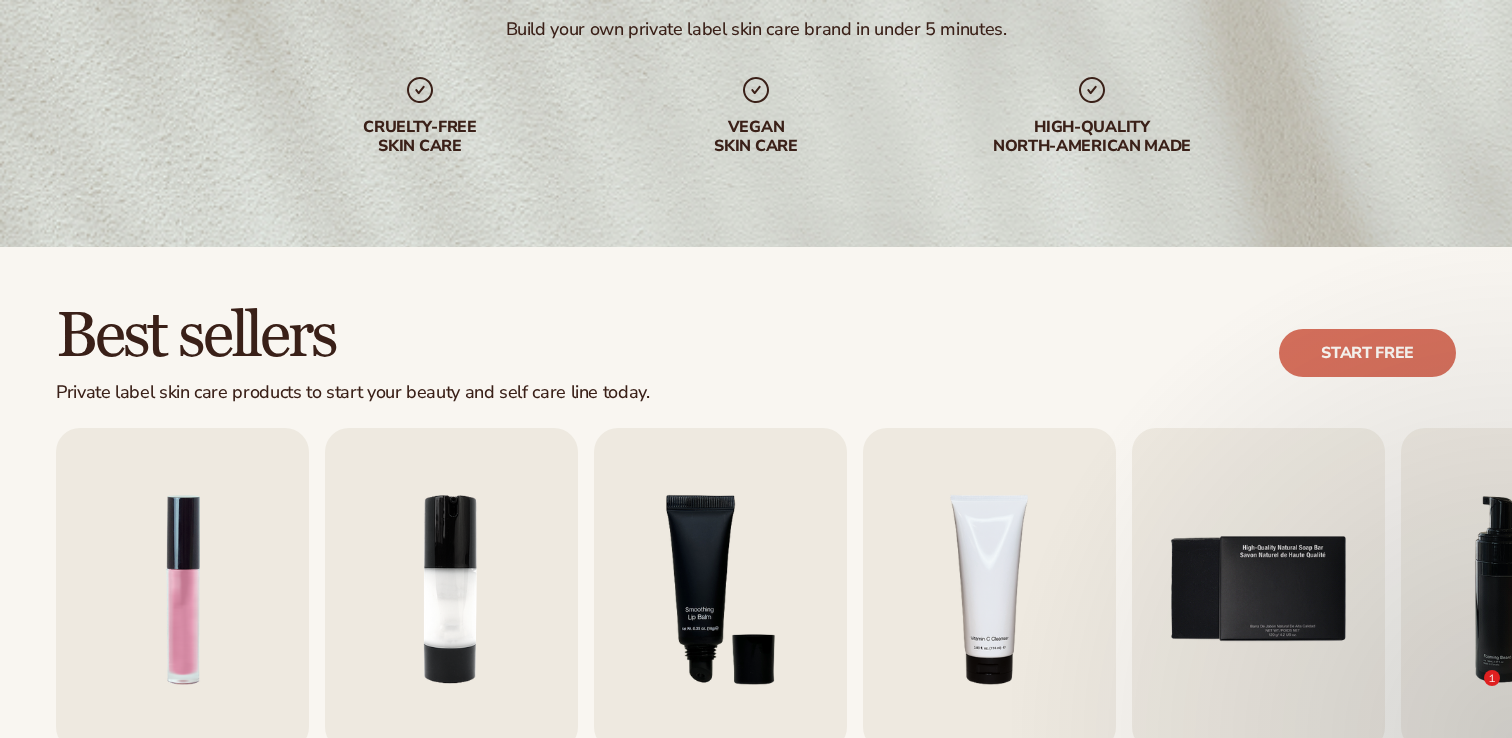 scroll, scrollTop: 299, scrollLeft: 0, axis: vertical 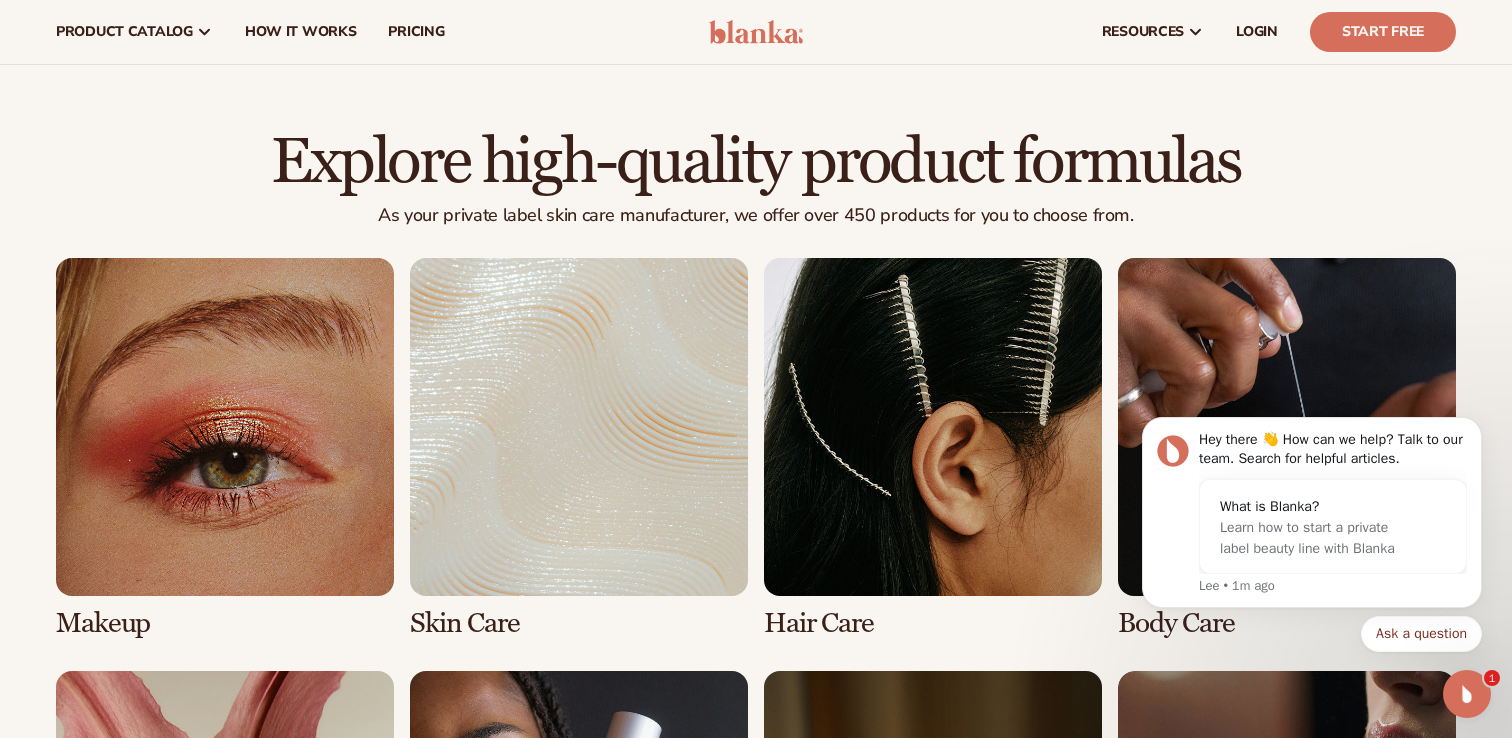 click at bounding box center [933, 448] 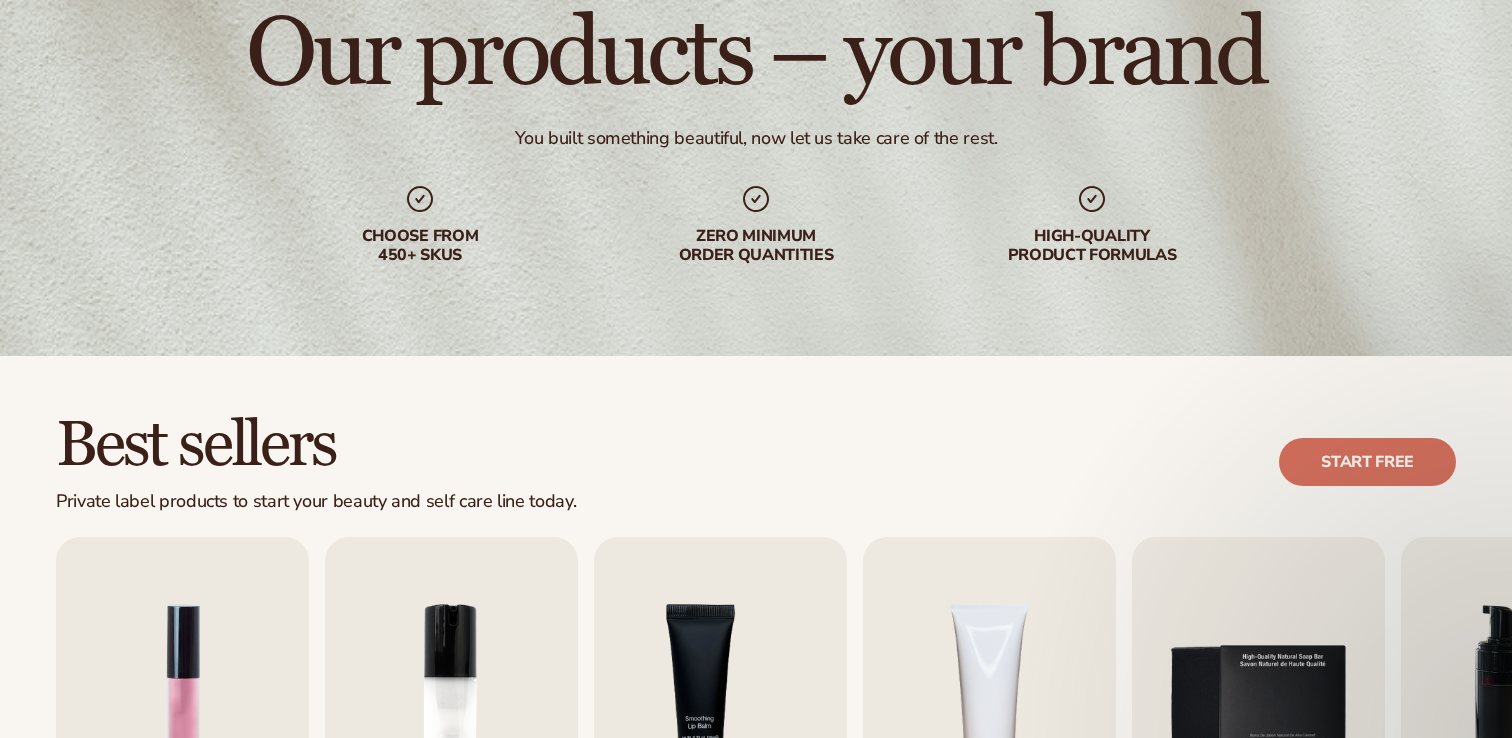 scroll, scrollTop: 414, scrollLeft: 0, axis: vertical 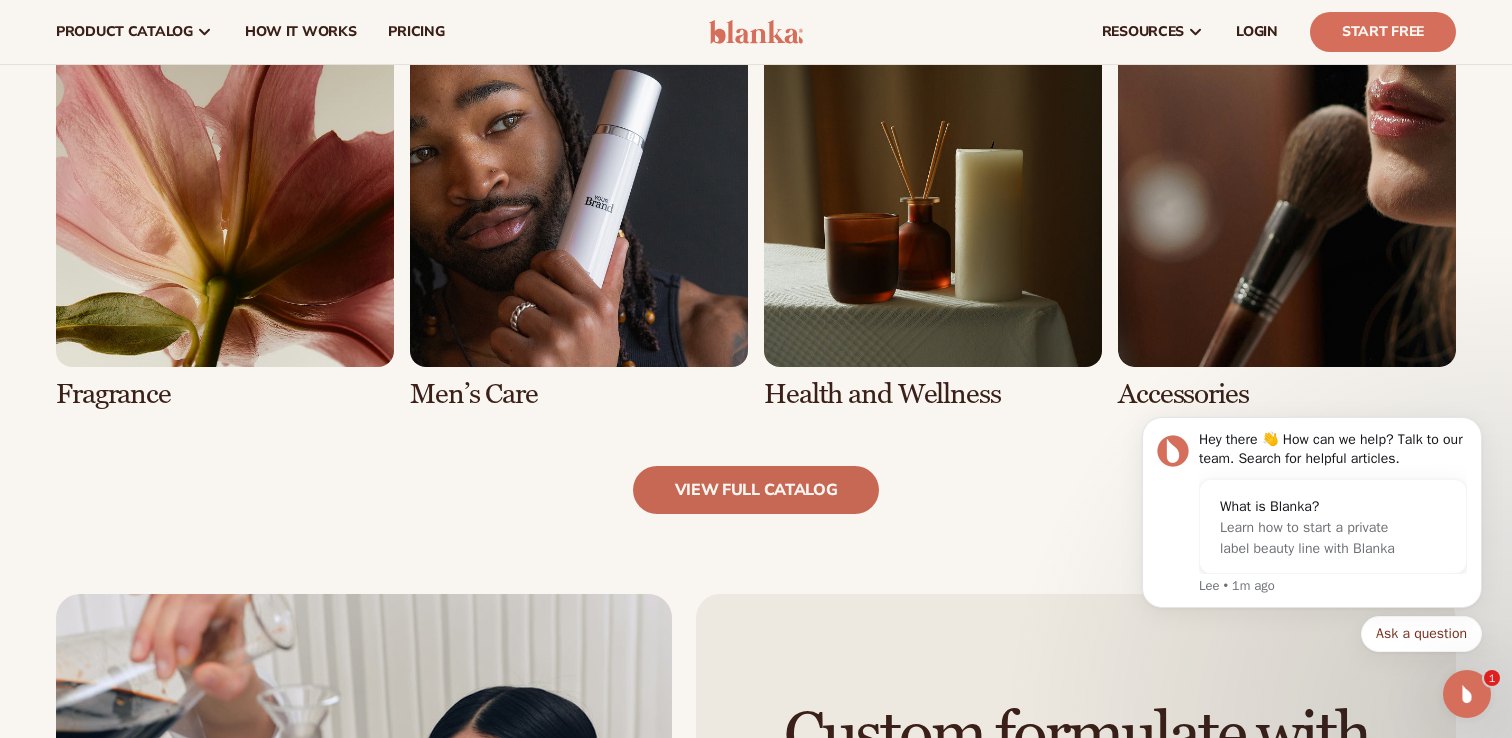 click on "view full catalog" at bounding box center (756, 490) 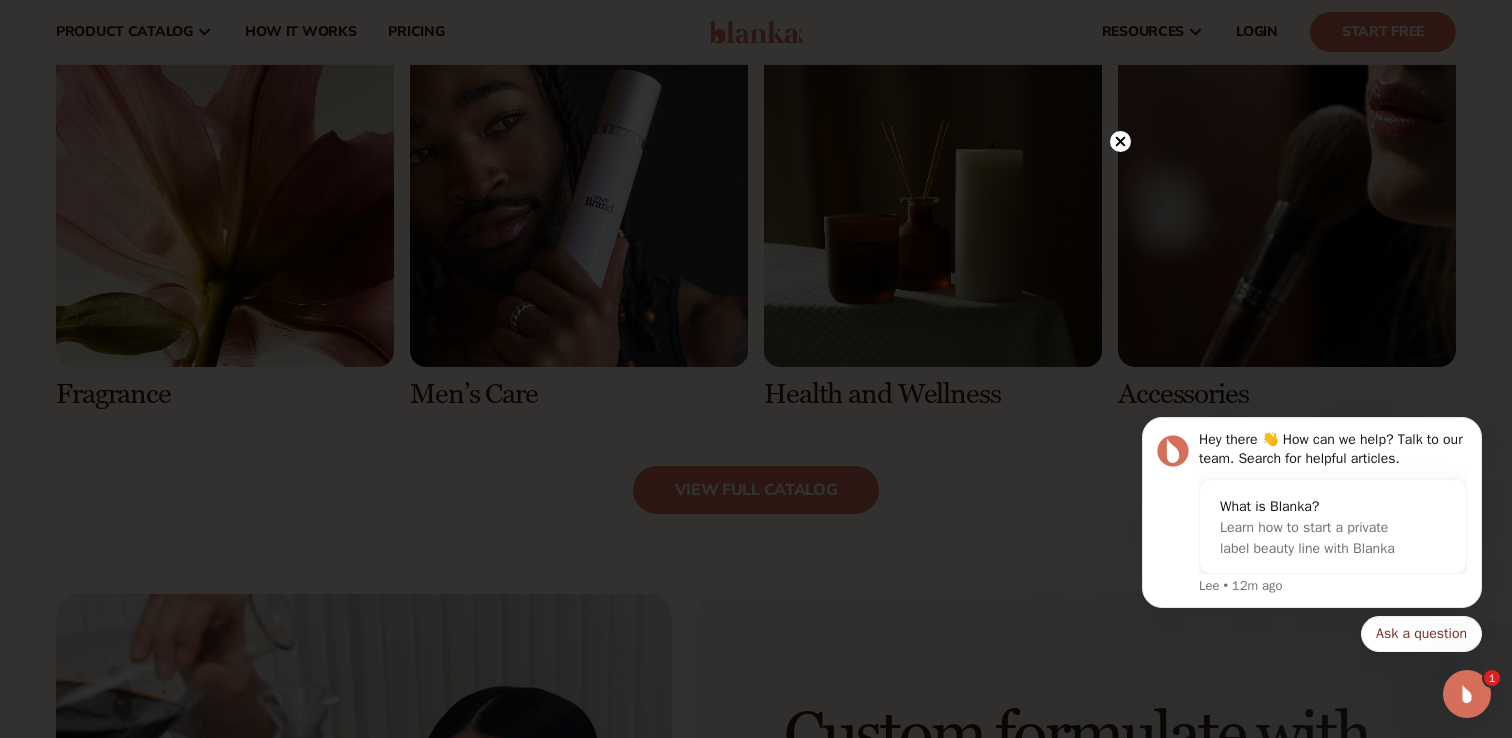click 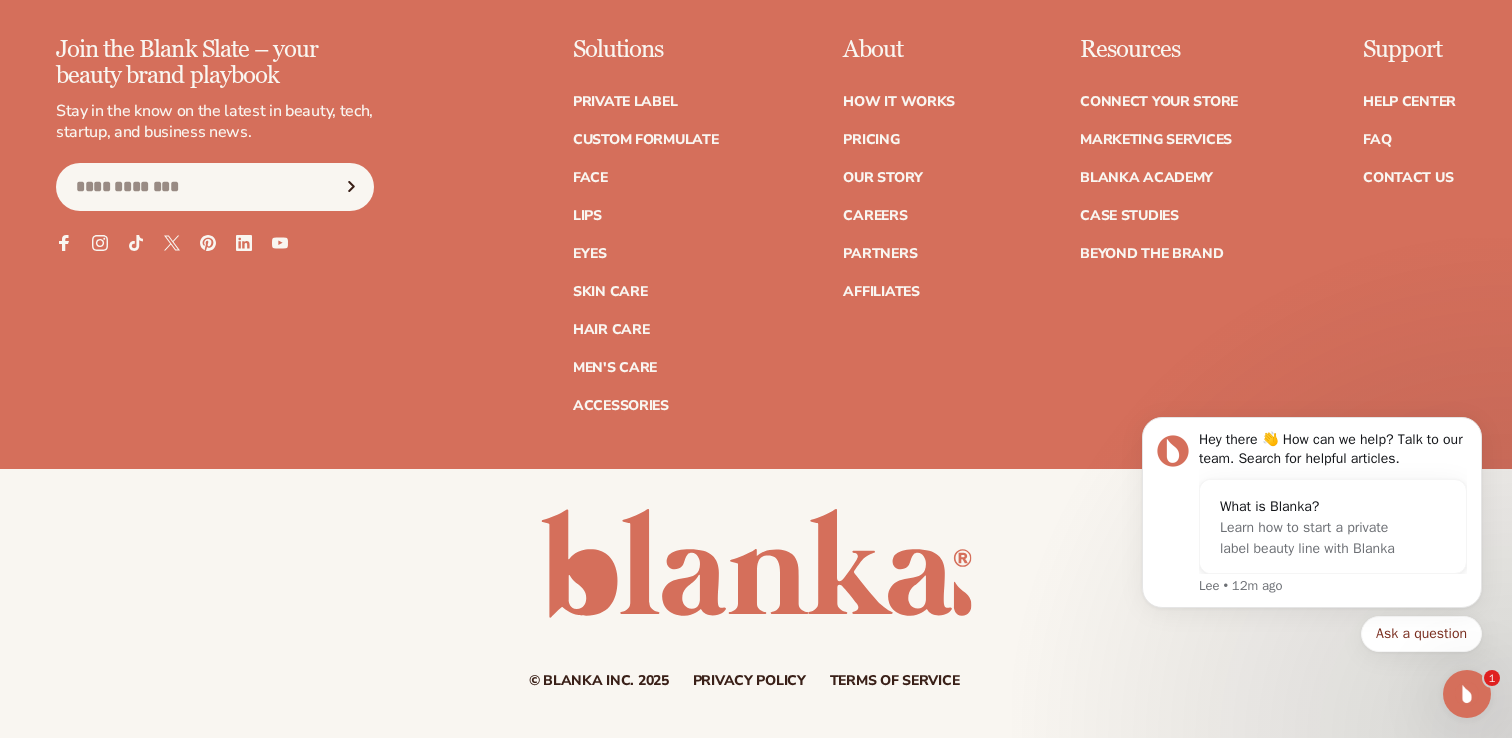 scroll, scrollTop: 4285, scrollLeft: 0, axis: vertical 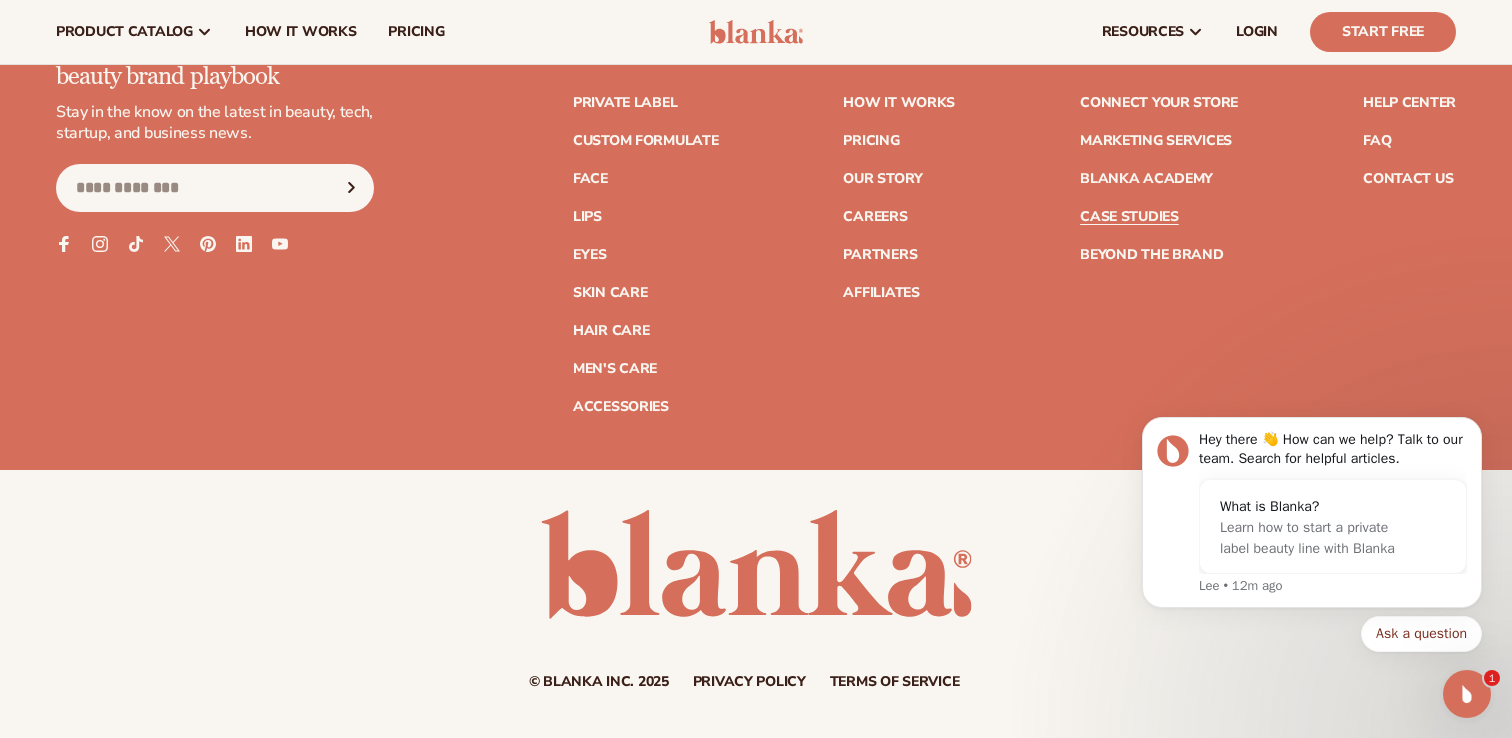 click on "Case Studies" at bounding box center [1129, 217] 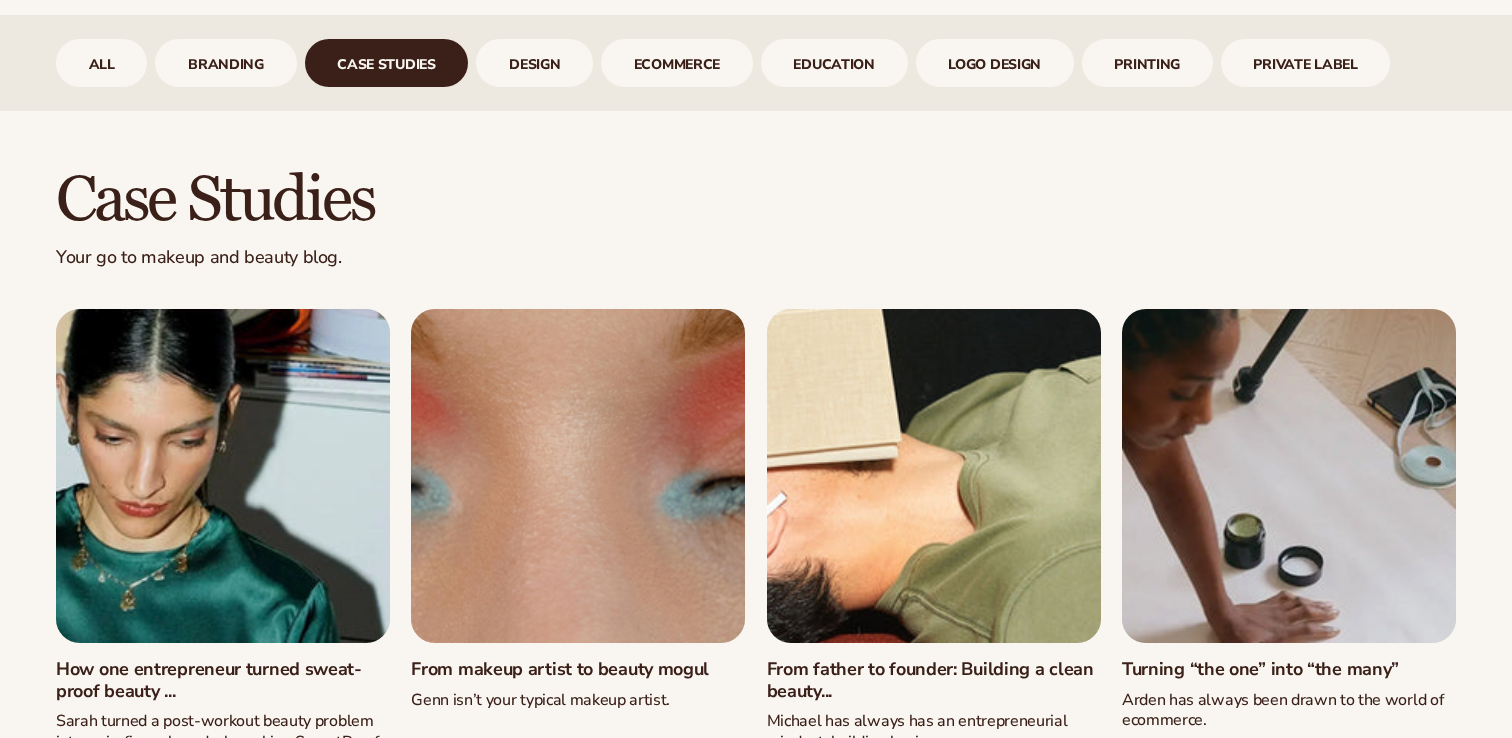 scroll, scrollTop: 851, scrollLeft: 0, axis: vertical 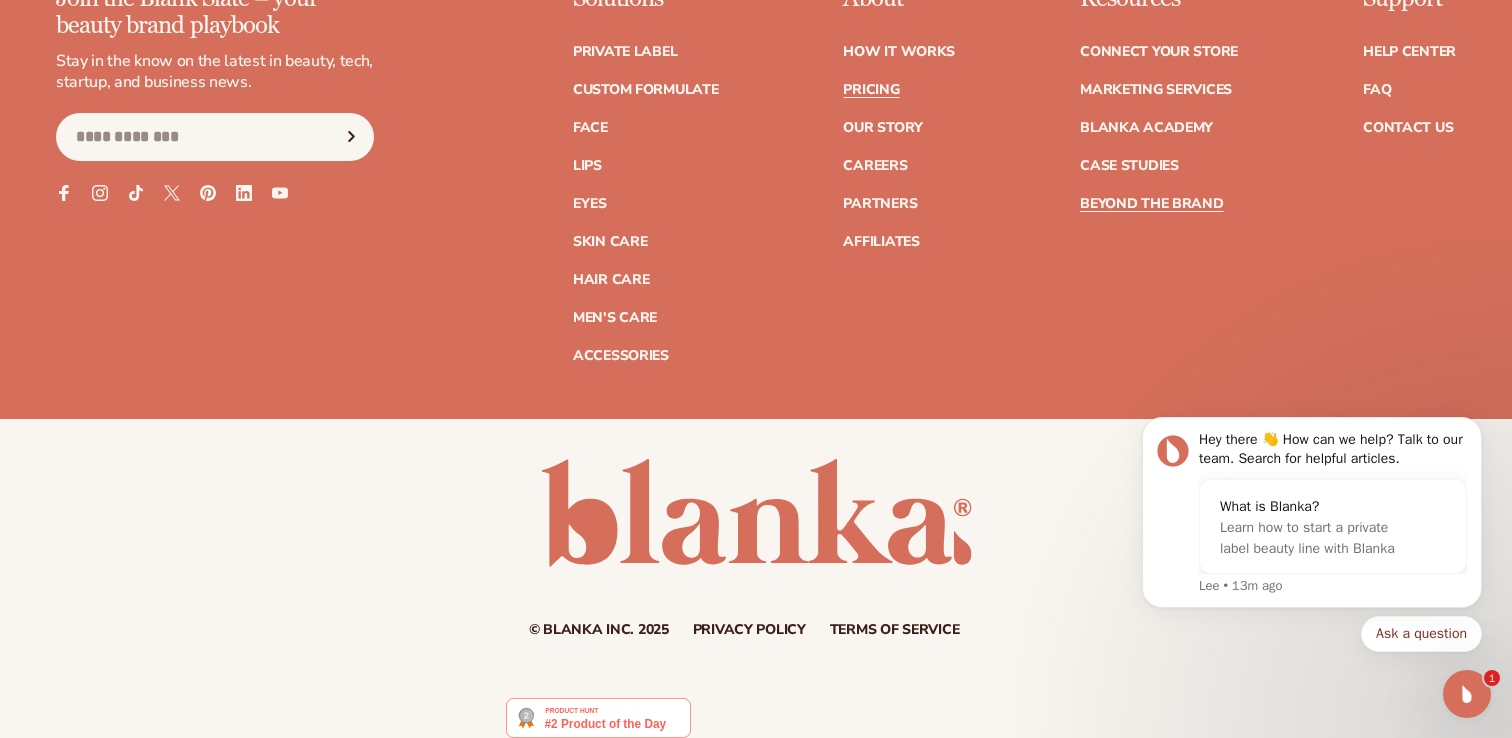 click on "Pricing" at bounding box center (871, 90) 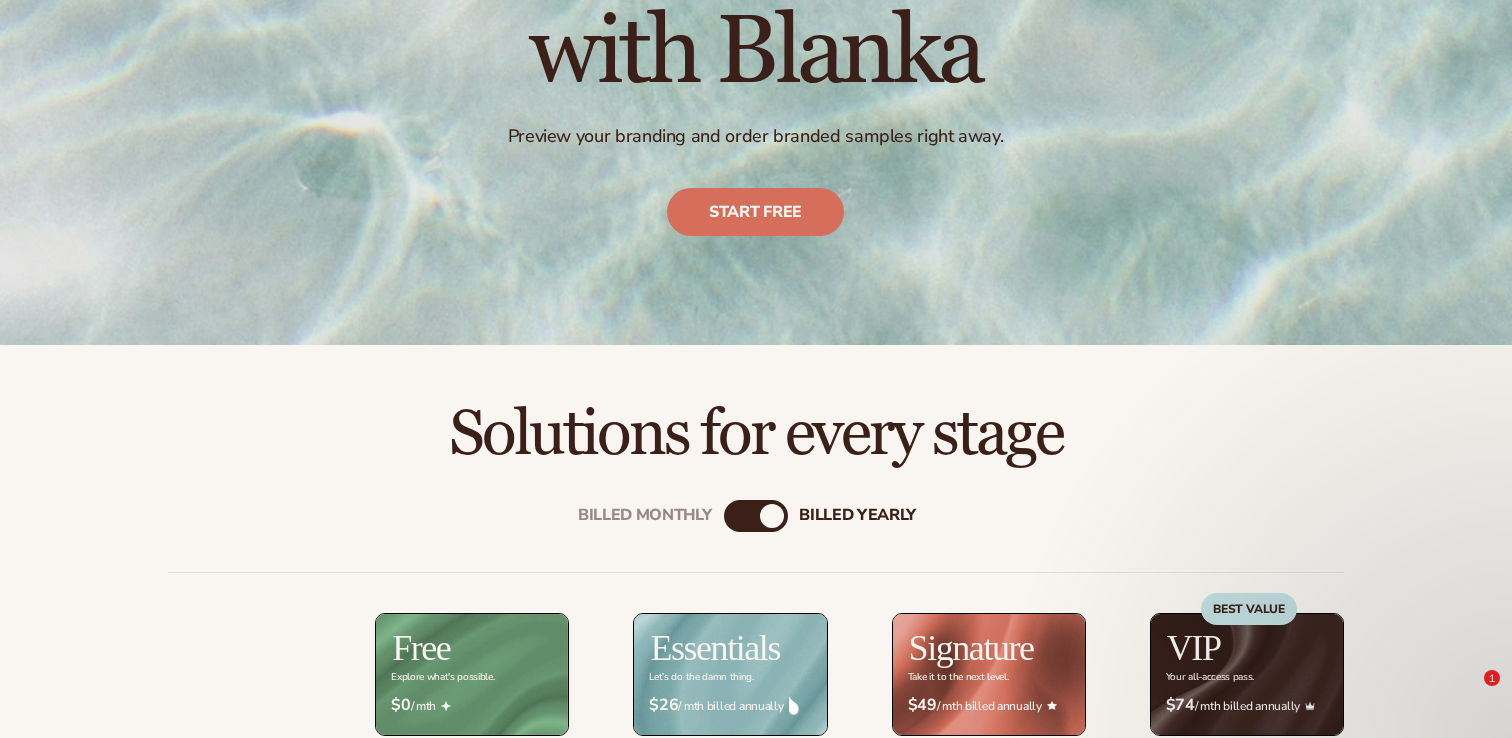 scroll, scrollTop: 500, scrollLeft: 0, axis: vertical 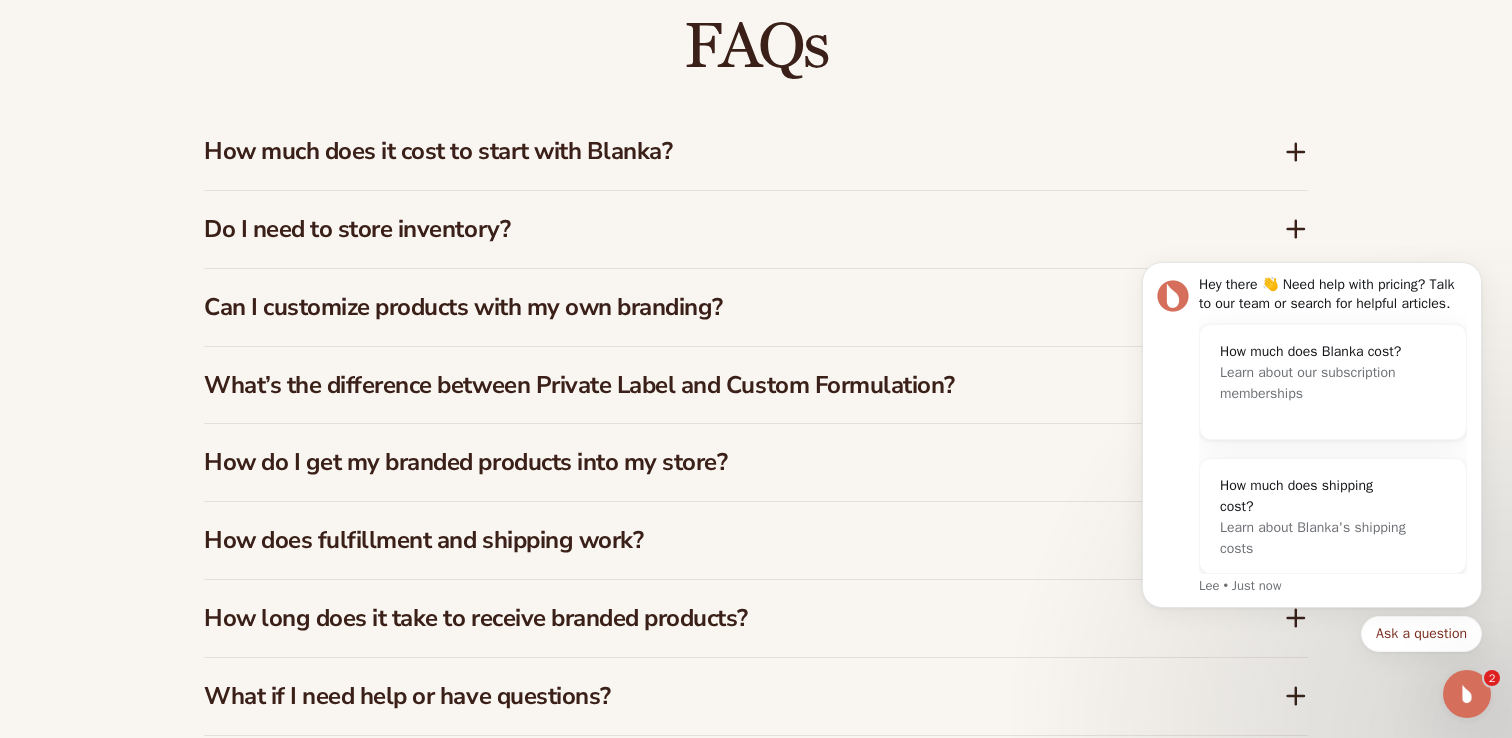 click 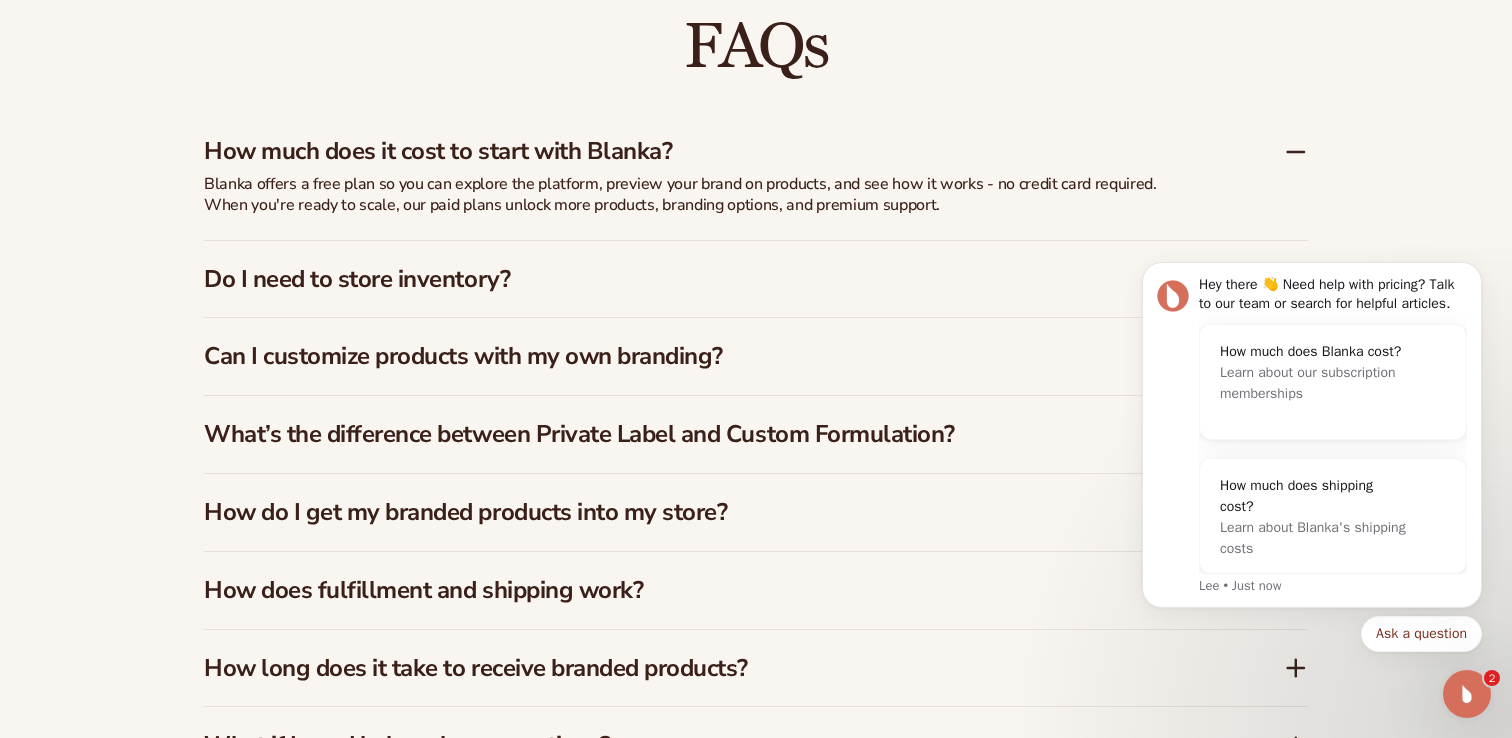 click 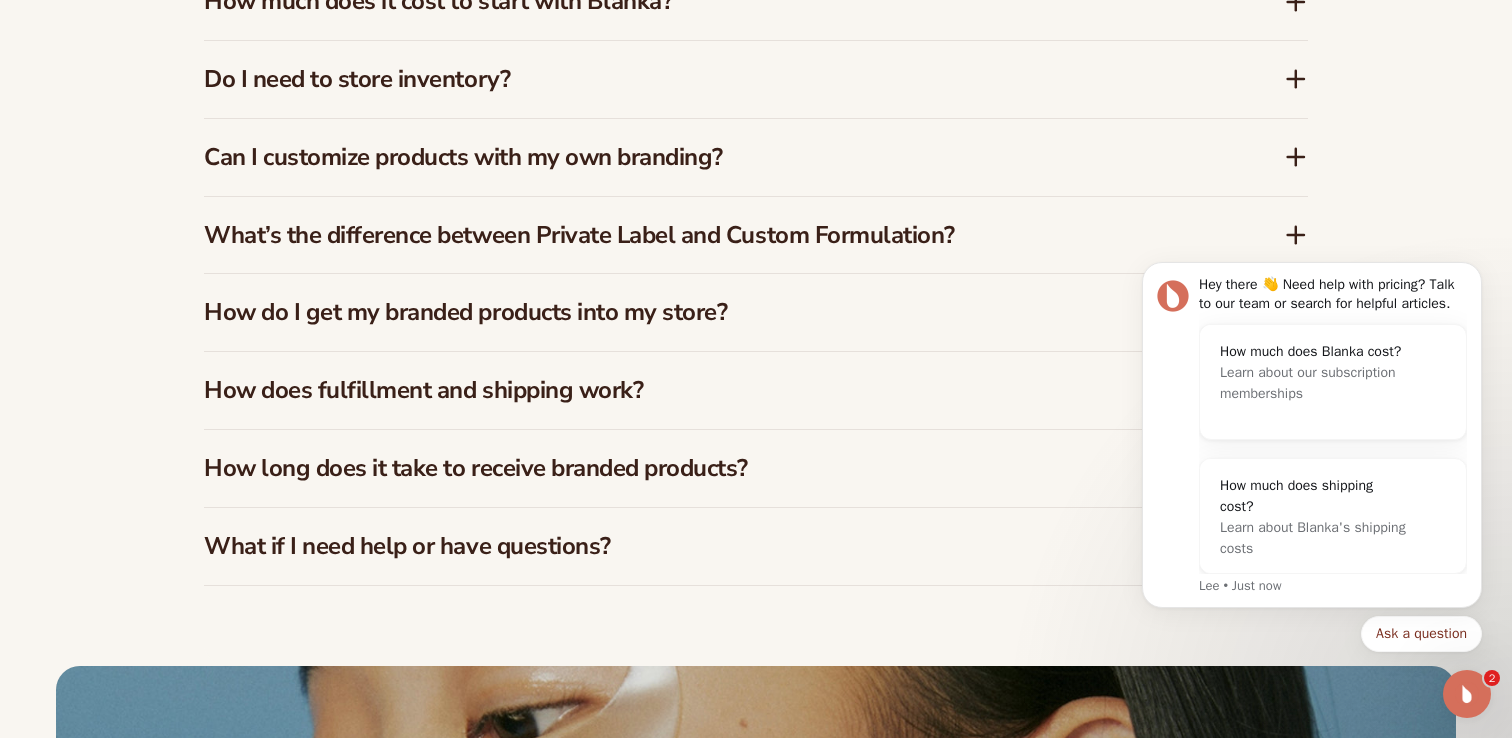 scroll, scrollTop: 3130, scrollLeft: 0, axis: vertical 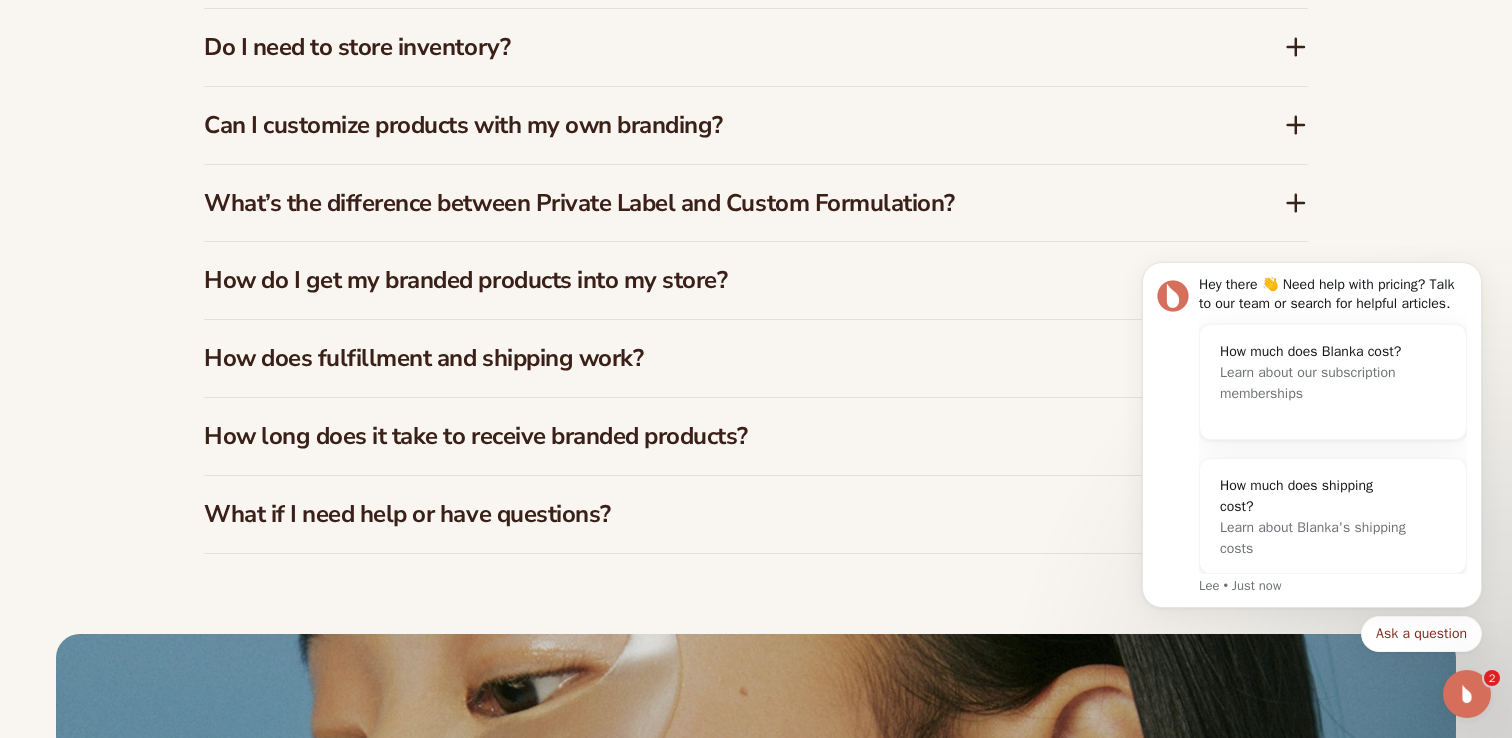 click 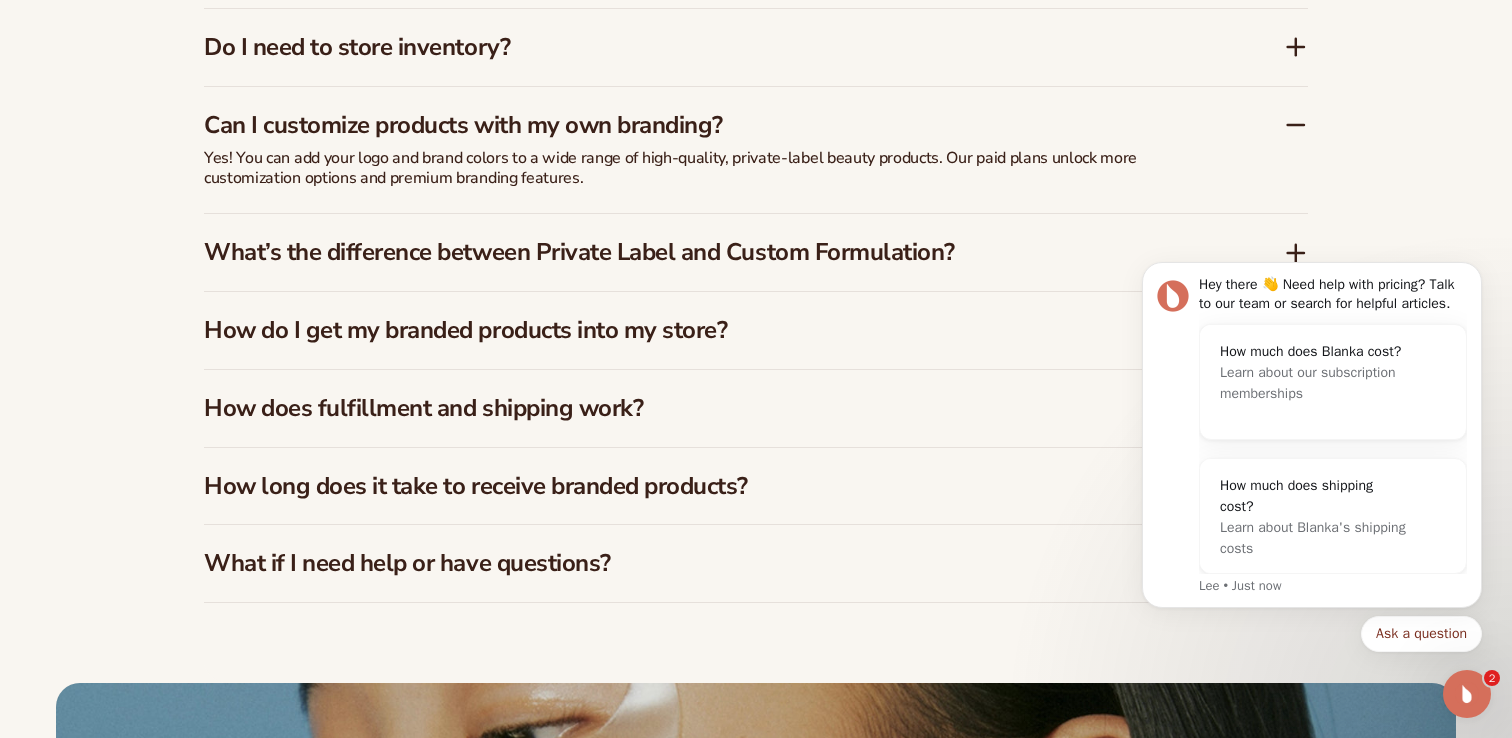 click 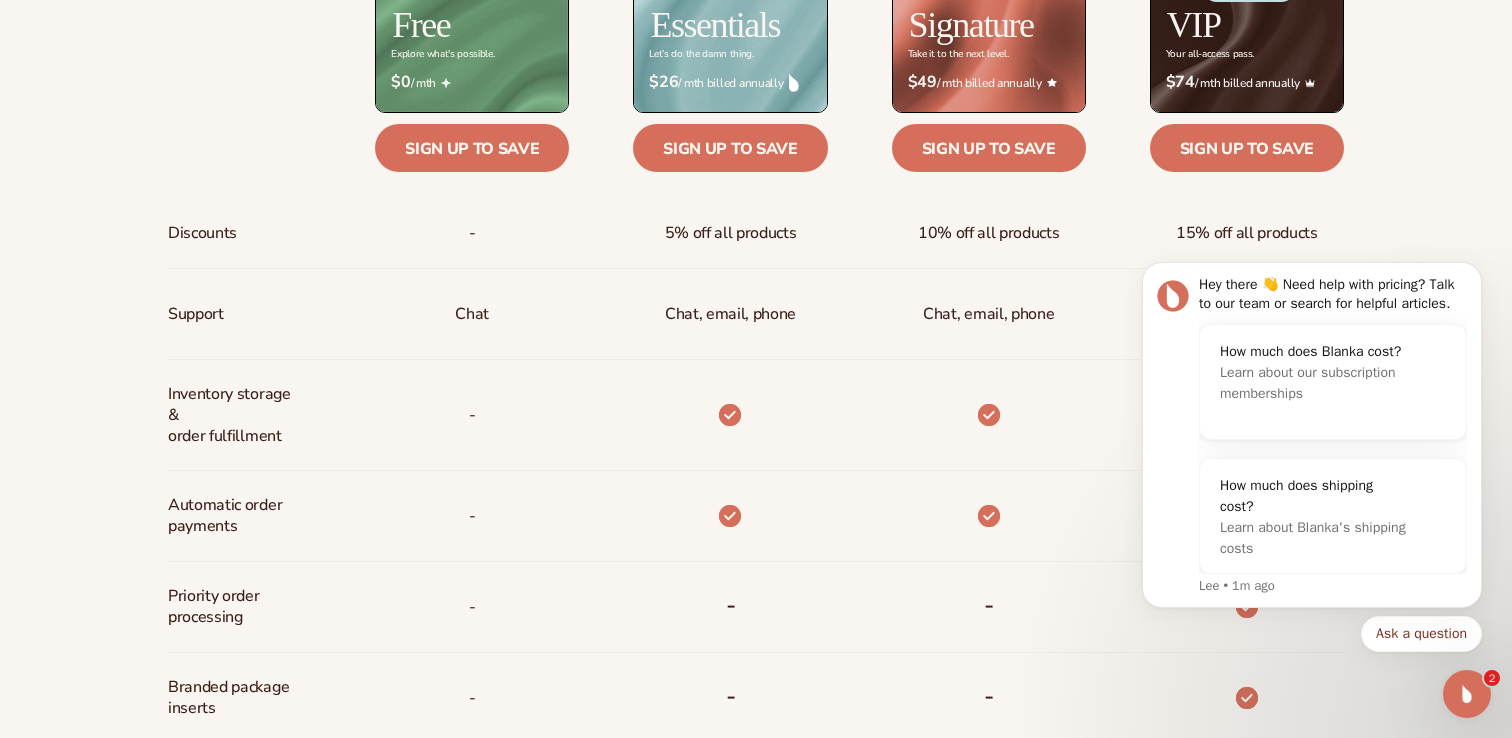 scroll, scrollTop: 928, scrollLeft: 0, axis: vertical 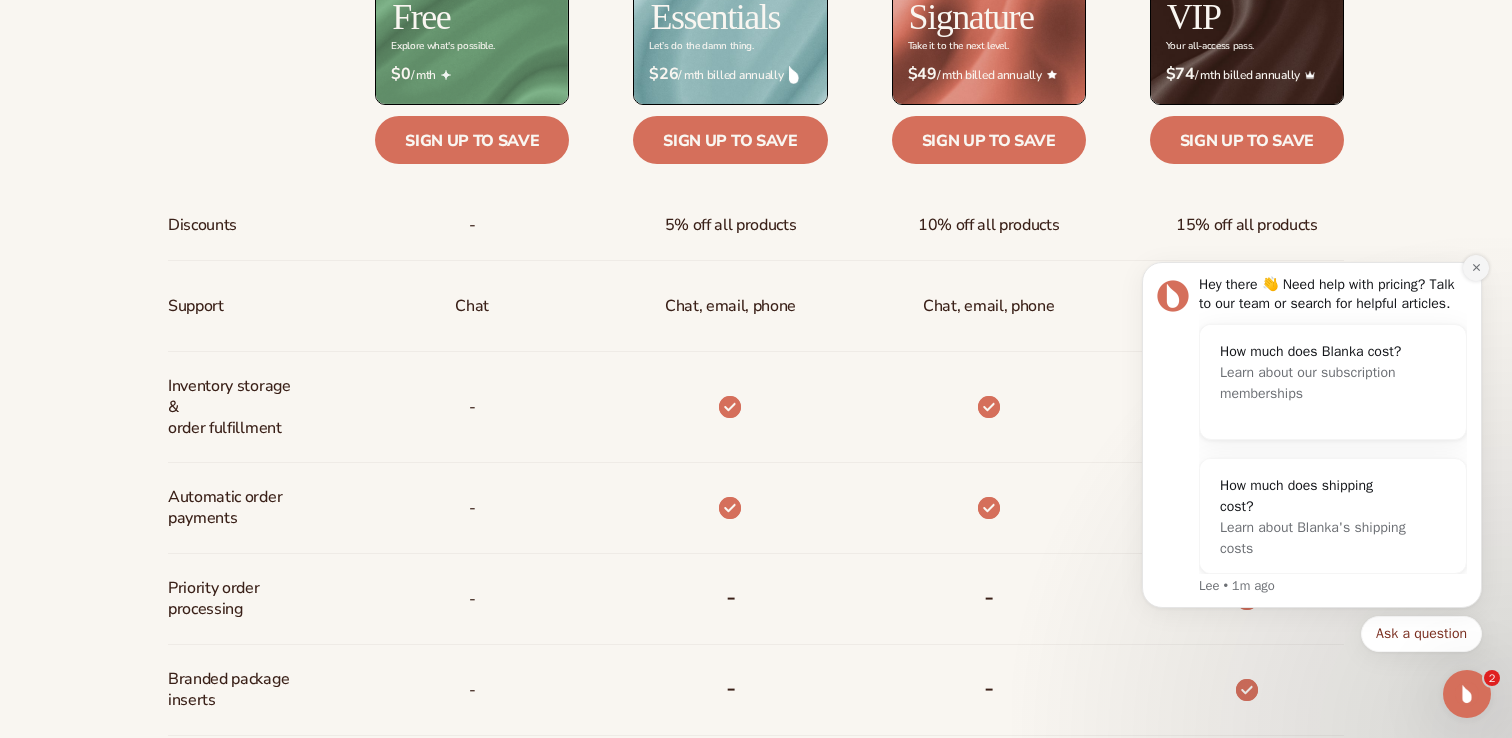 click 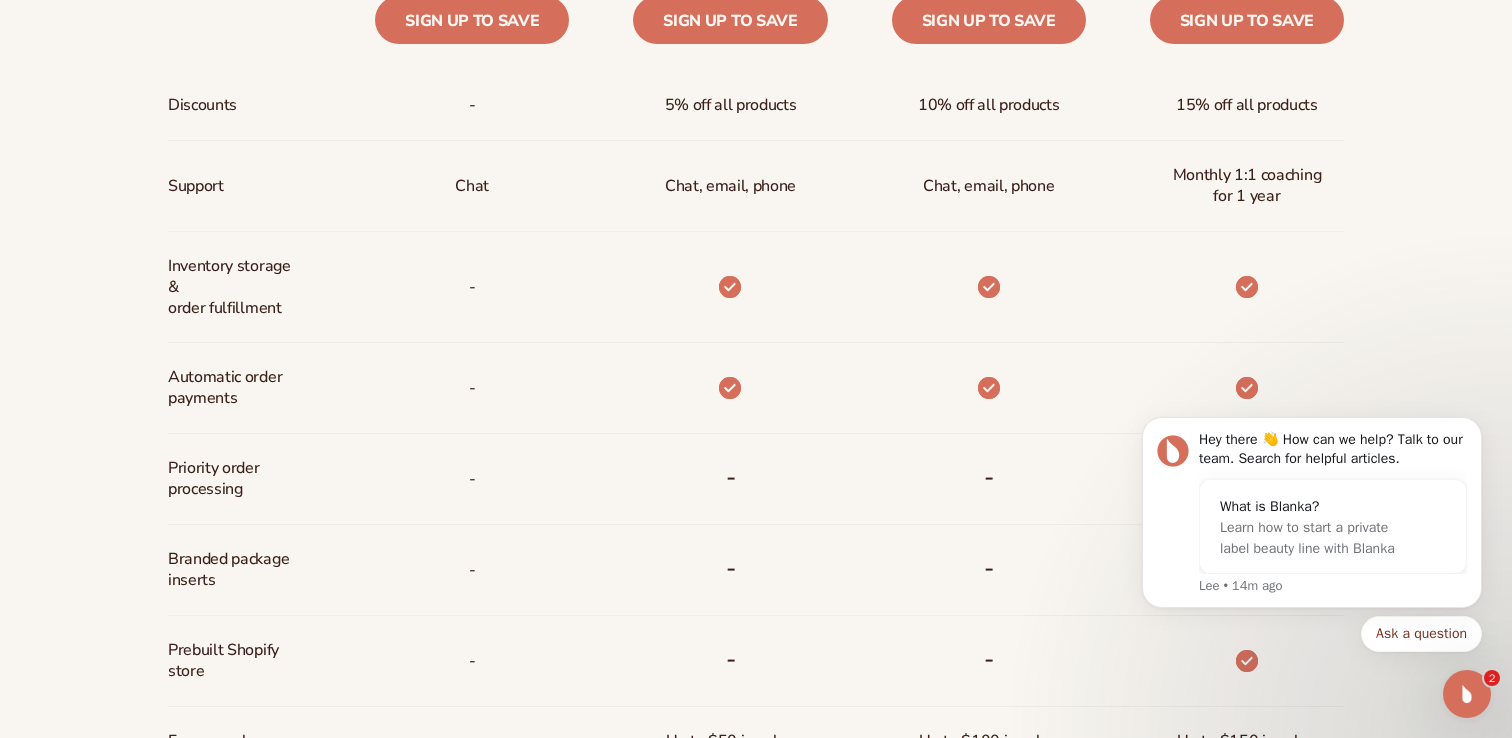 scroll, scrollTop: 1053, scrollLeft: 0, axis: vertical 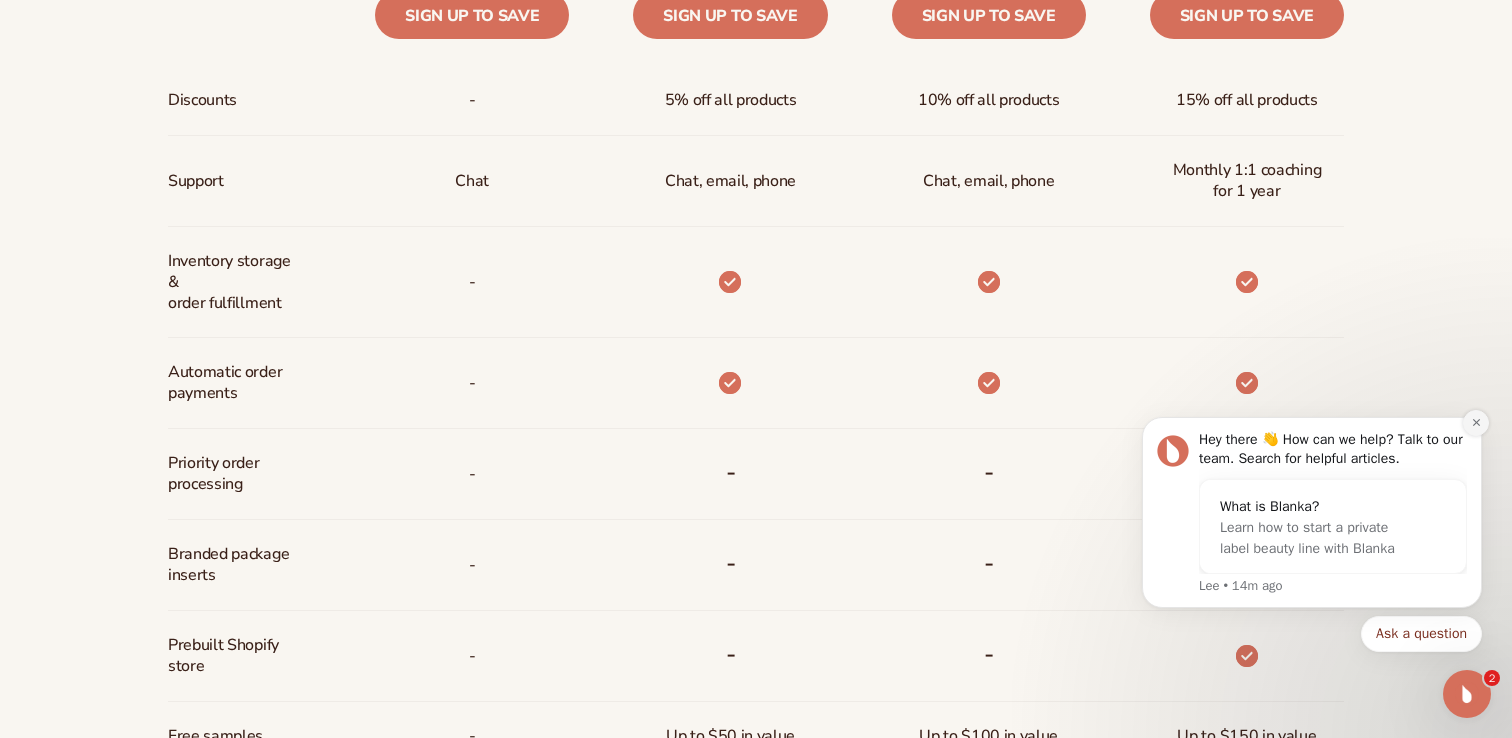 click at bounding box center (1476, 423) 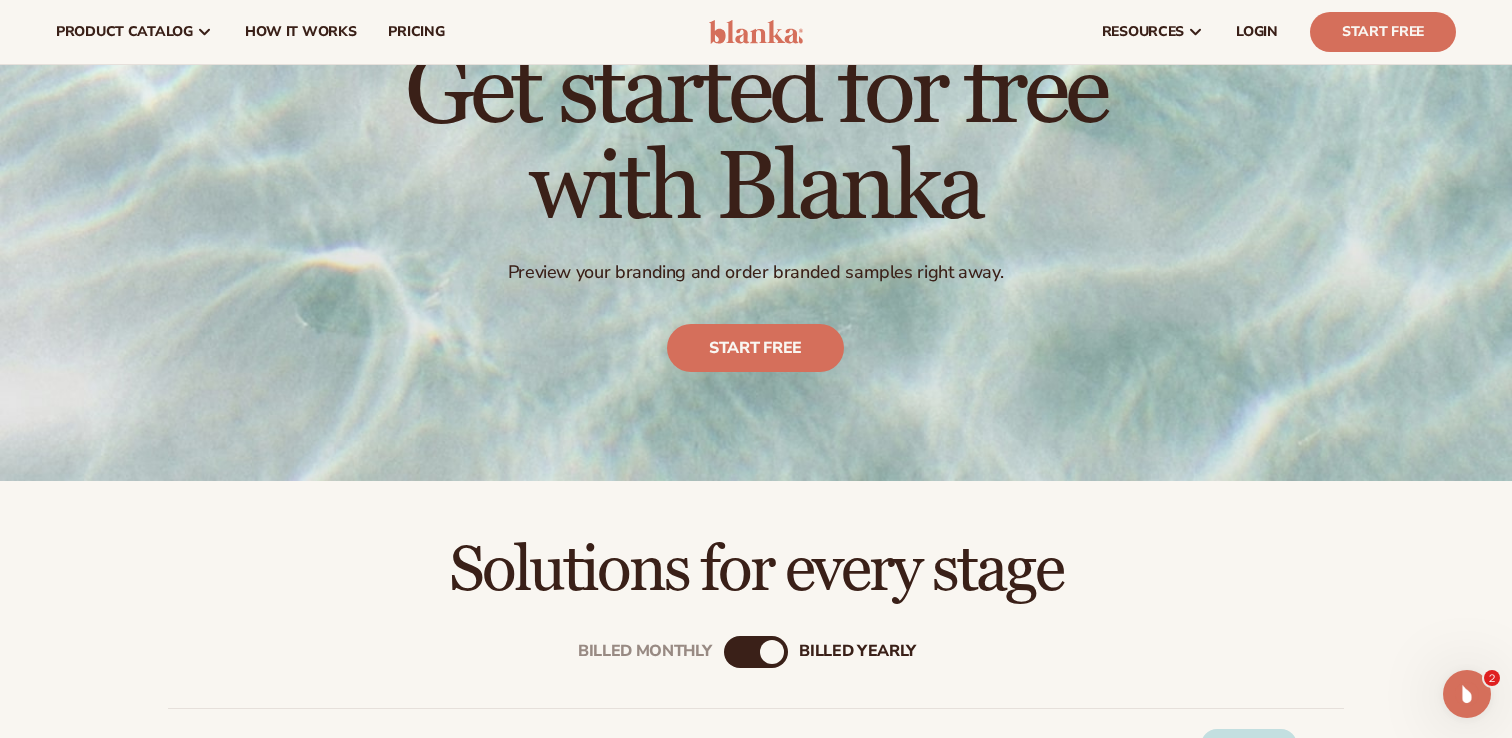 scroll, scrollTop: 0, scrollLeft: 0, axis: both 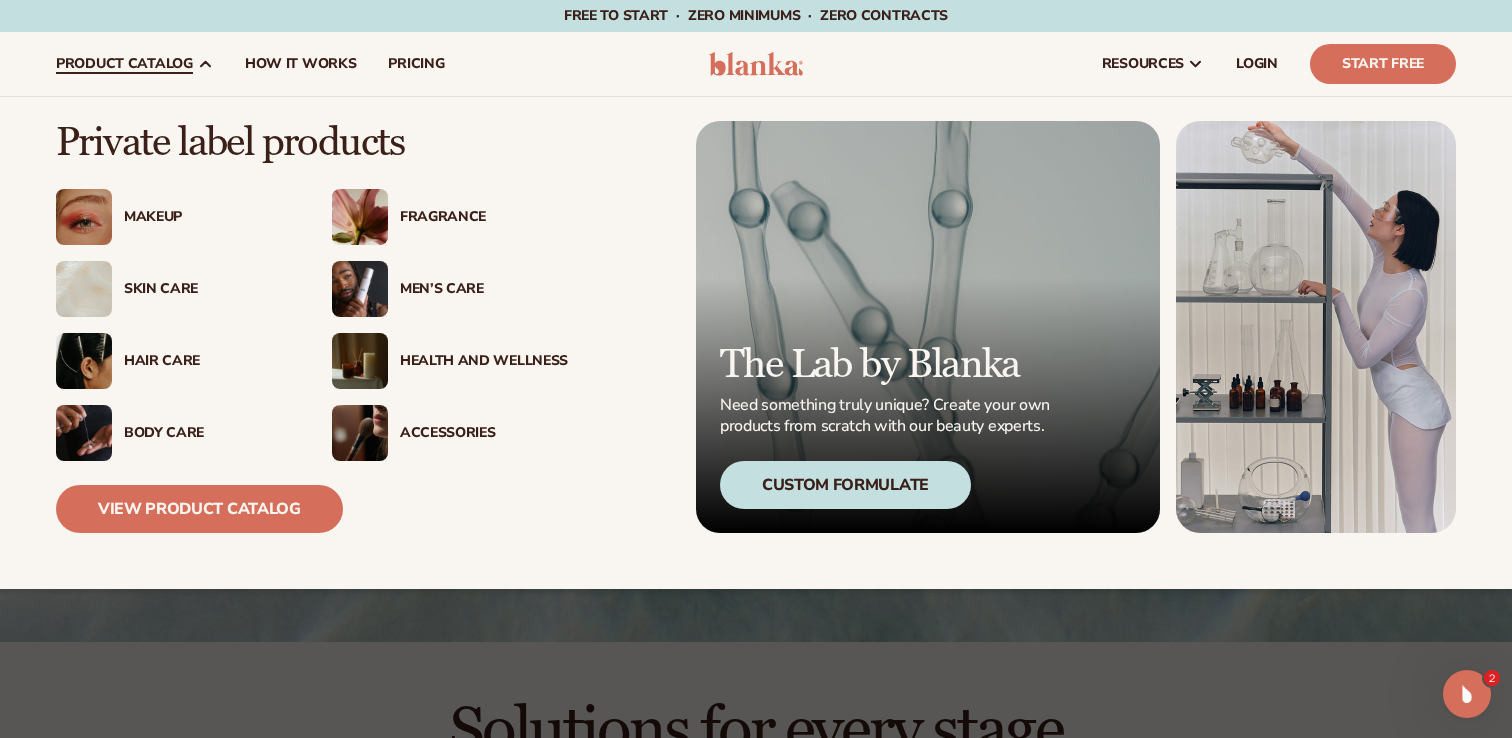 click on "Accessories" at bounding box center [484, 433] 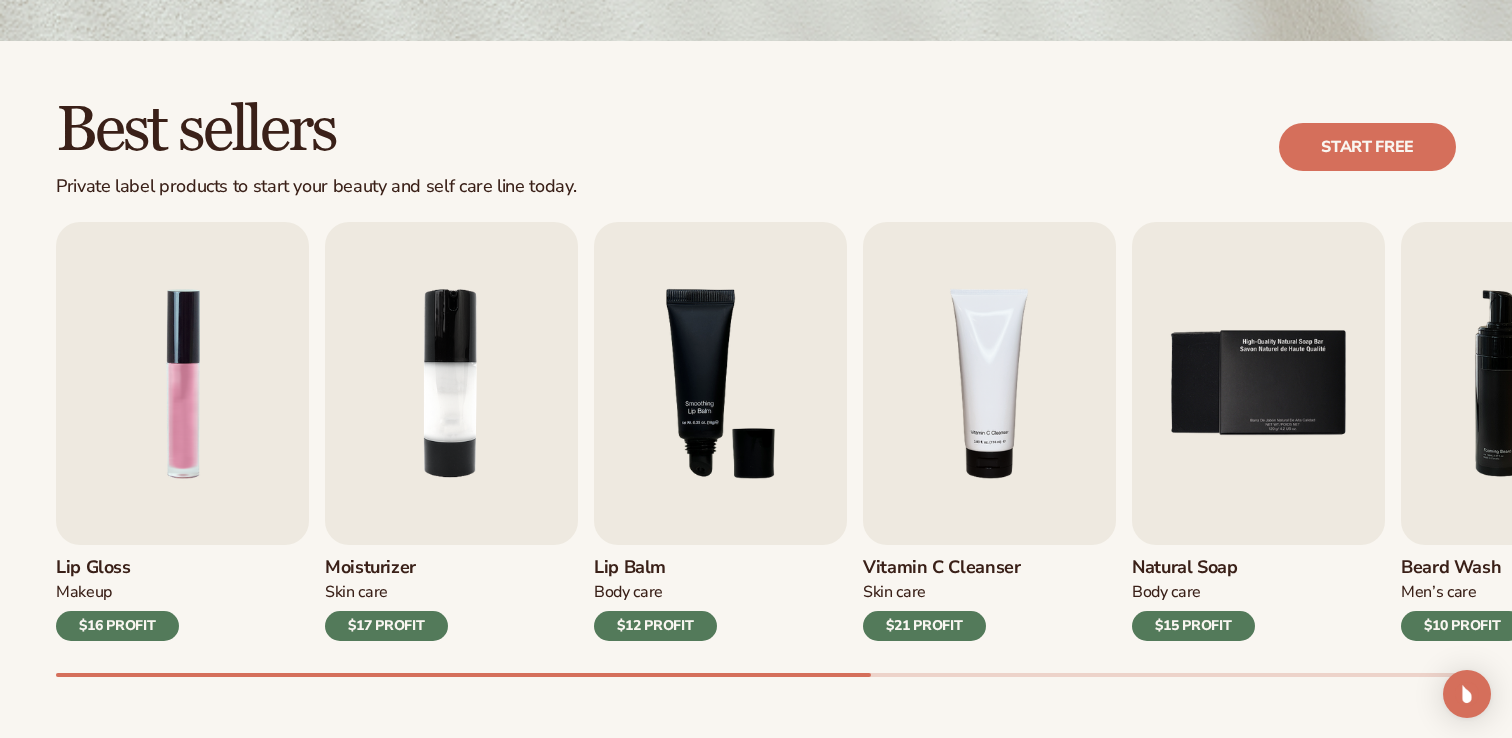 scroll, scrollTop: 557, scrollLeft: 0, axis: vertical 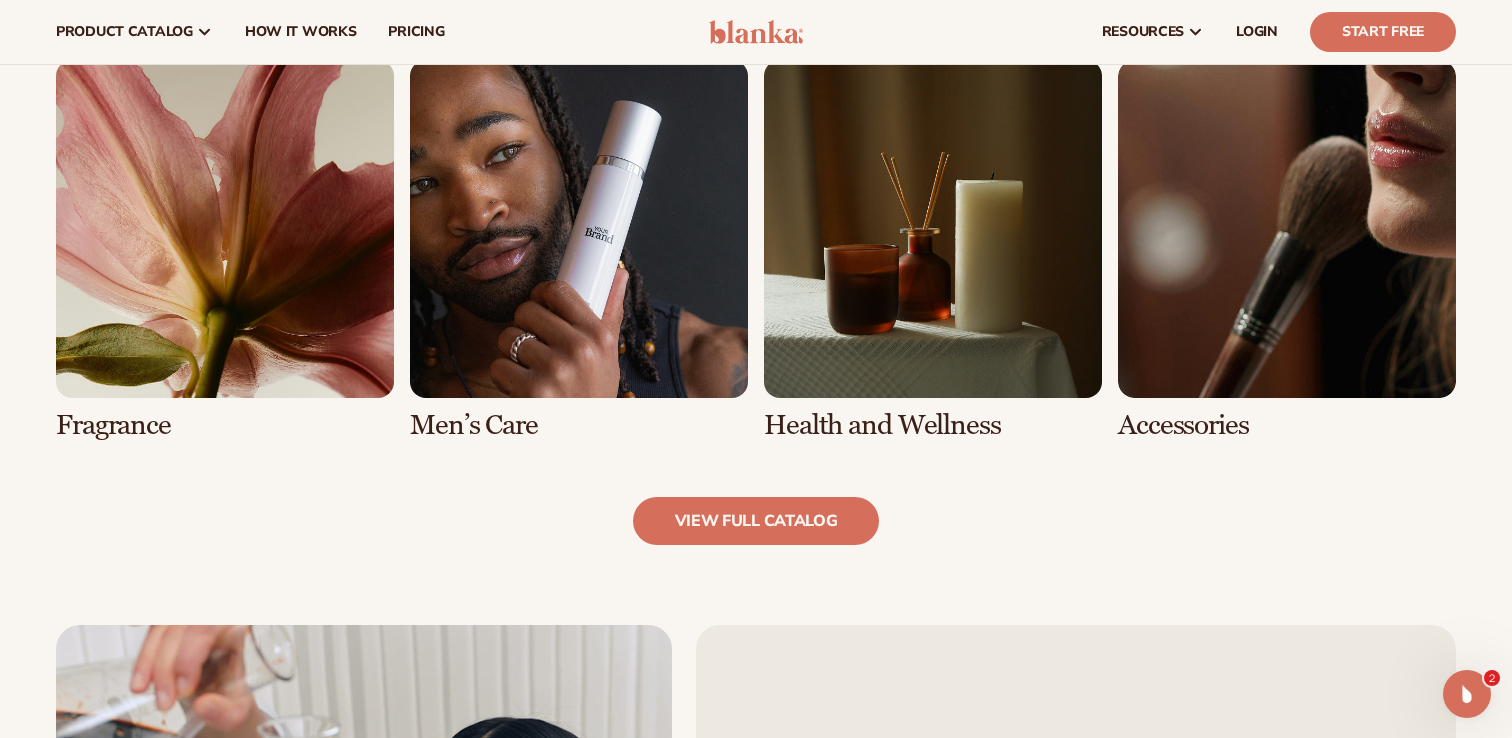 click at bounding box center [933, 250] 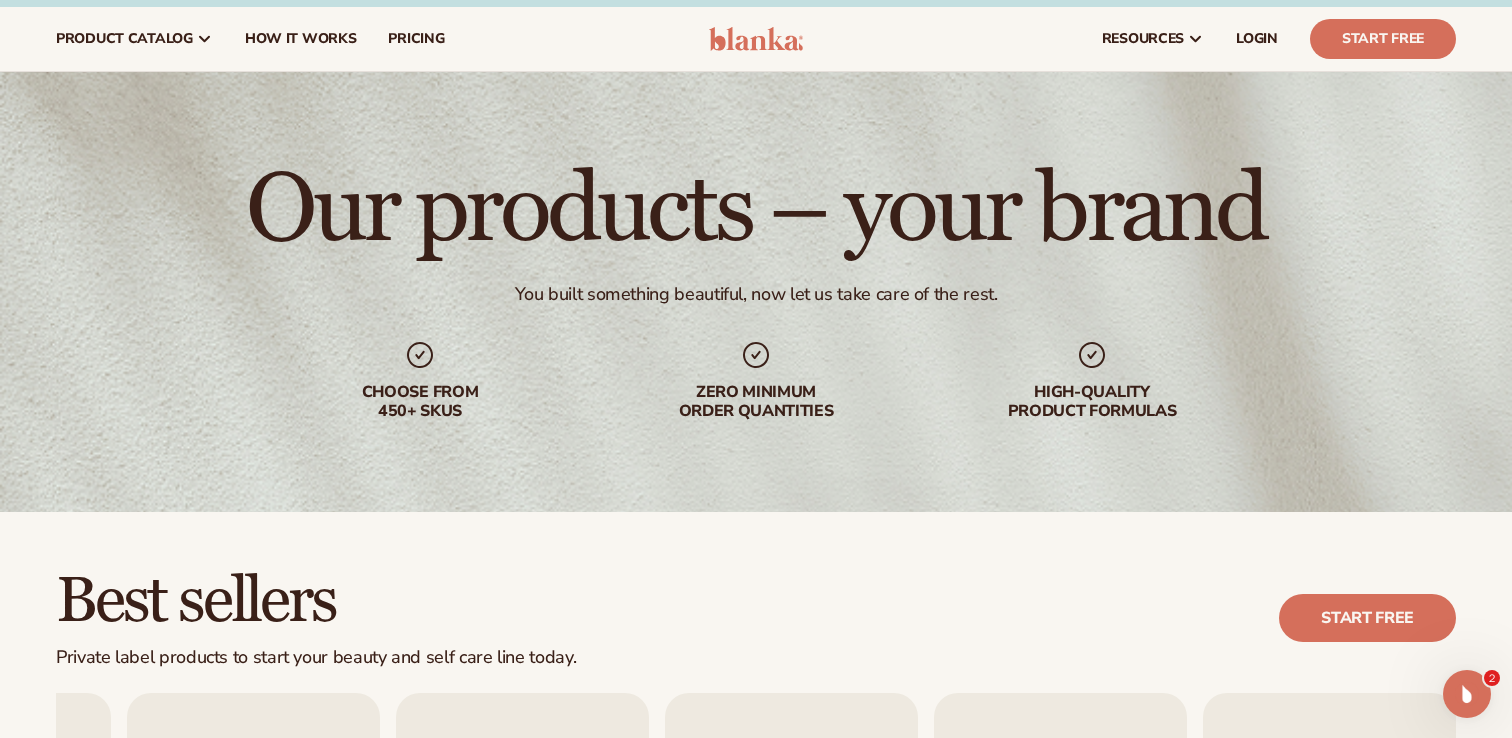 scroll, scrollTop: 0, scrollLeft: 0, axis: both 